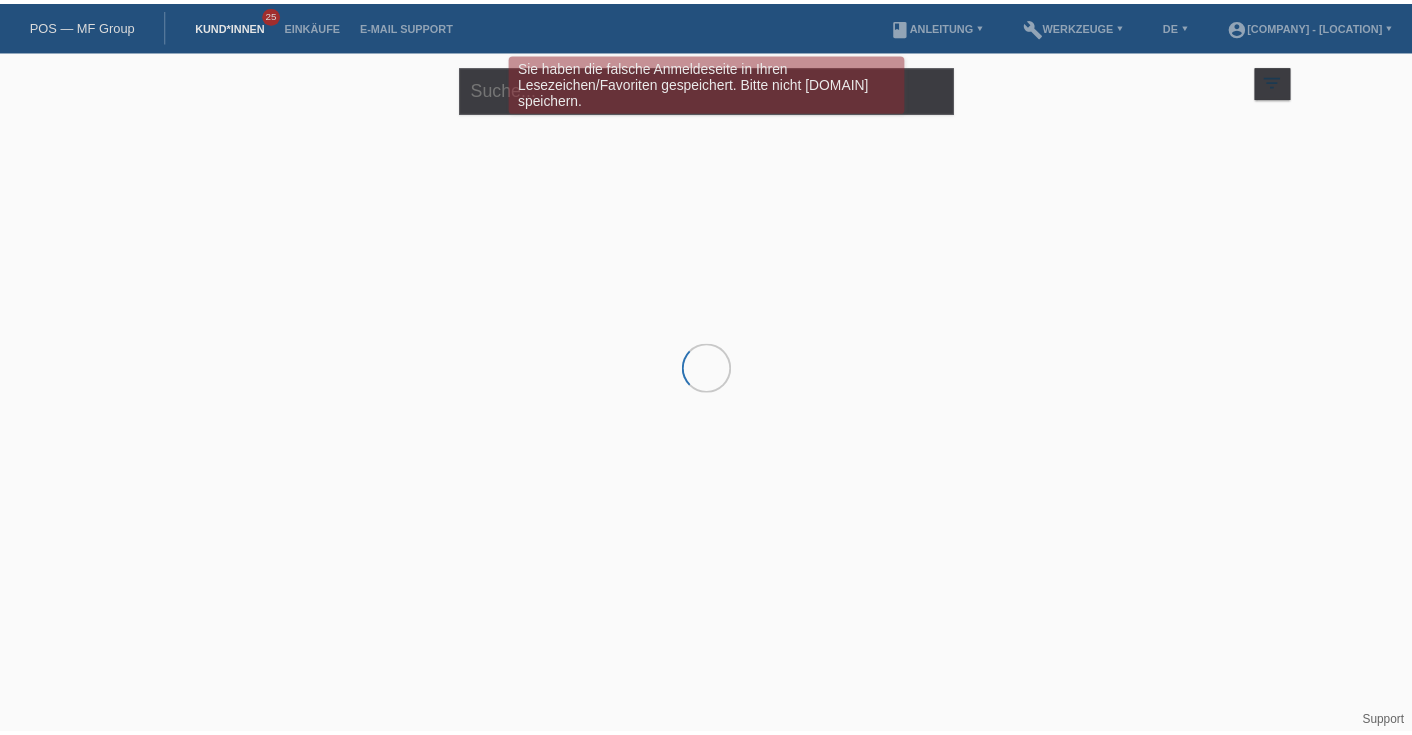 scroll, scrollTop: 0, scrollLeft: 0, axis: both 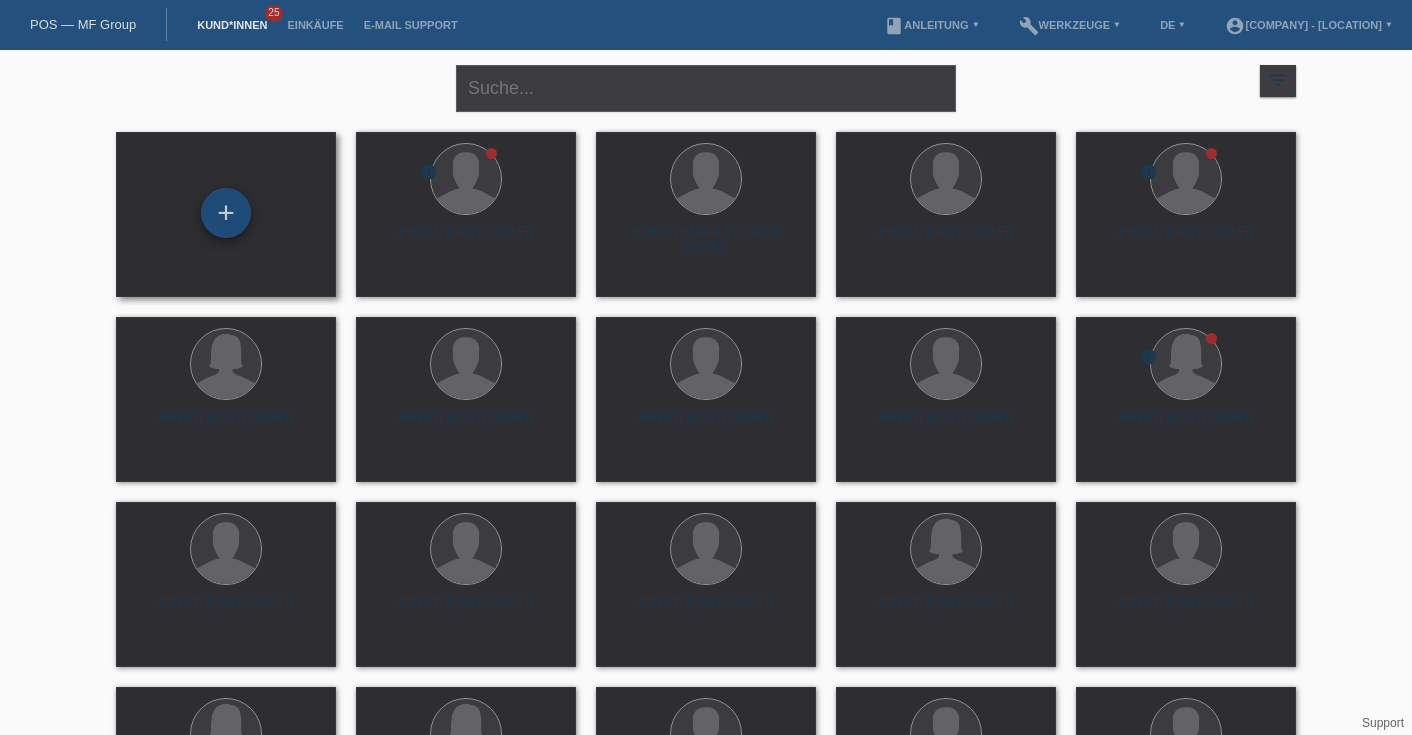 click on "+" at bounding box center [226, 213] 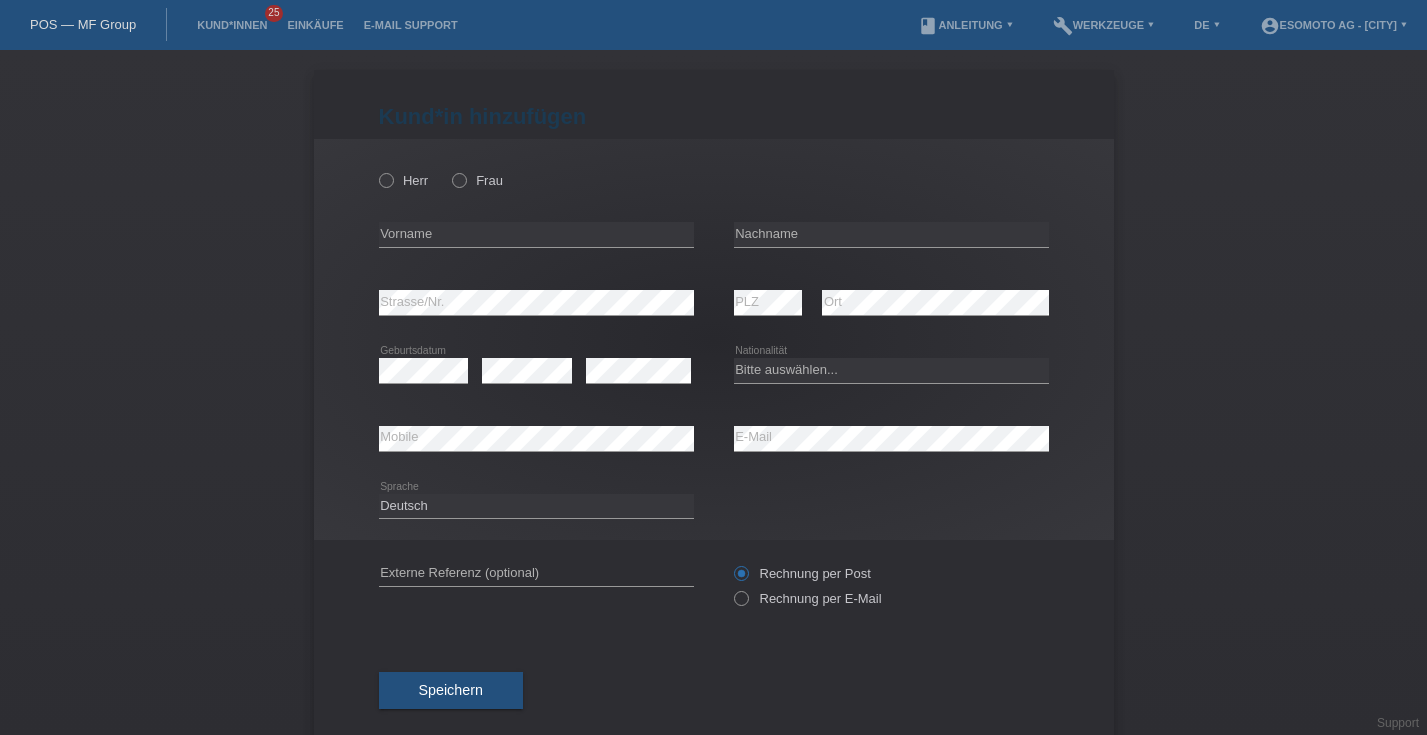 scroll, scrollTop: 0, scrollLeft: 0, axis: both 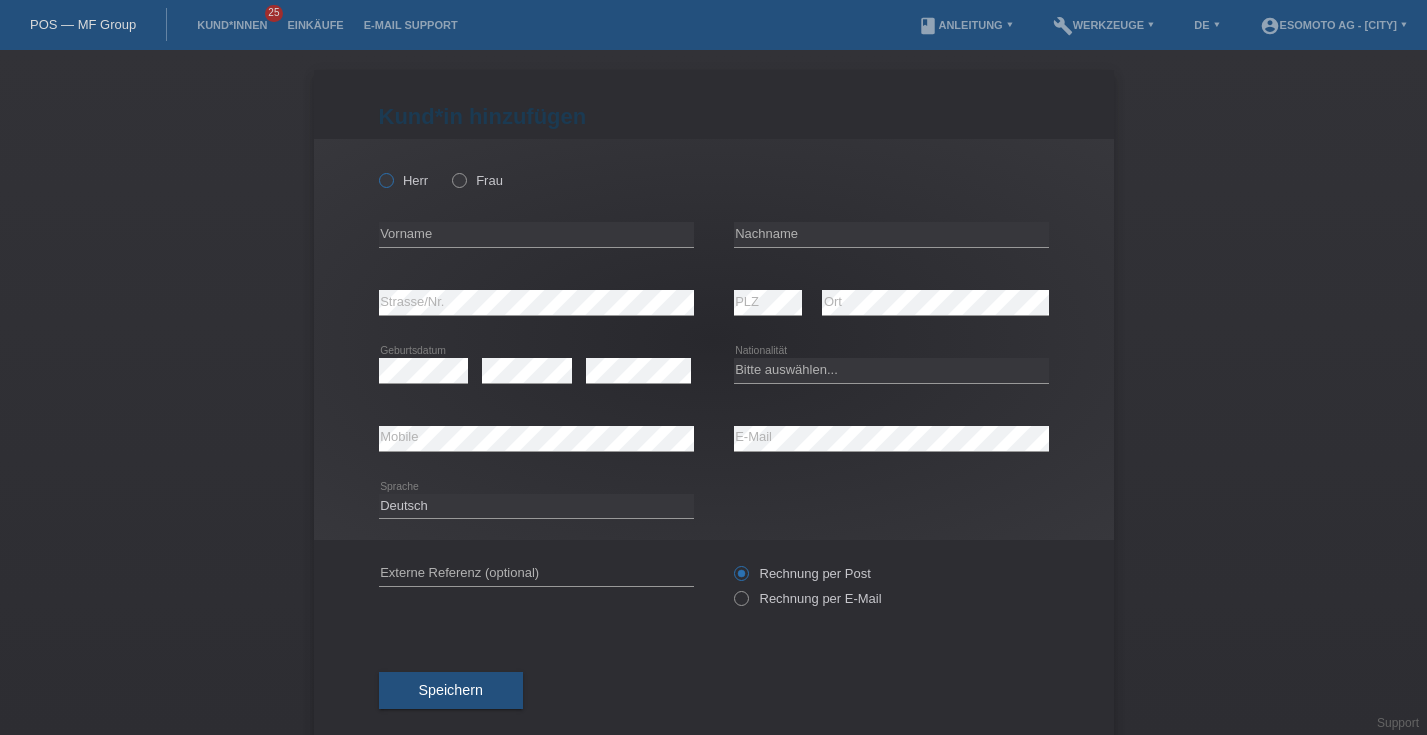click at bounding box center [375, 170] 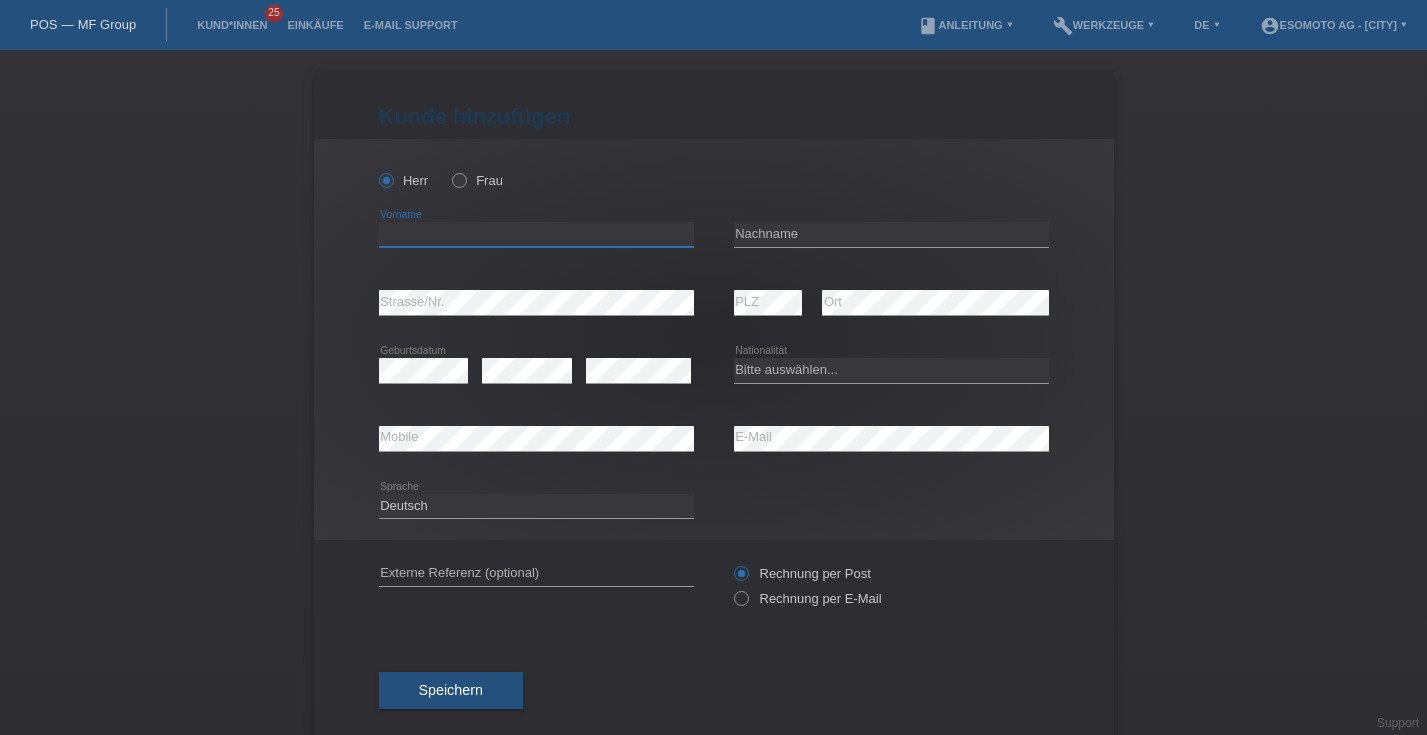 click at bounding box center (536, 234) 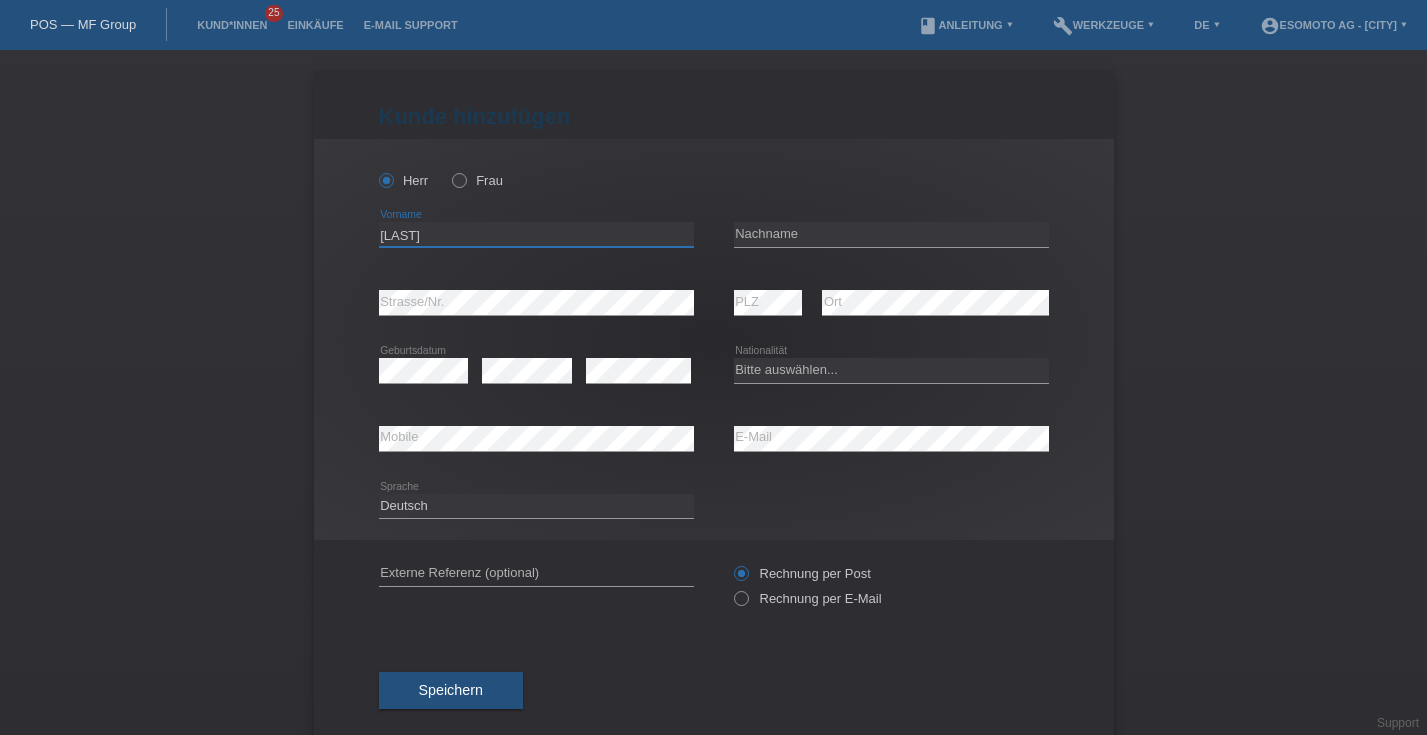 type on "[FIRST]" 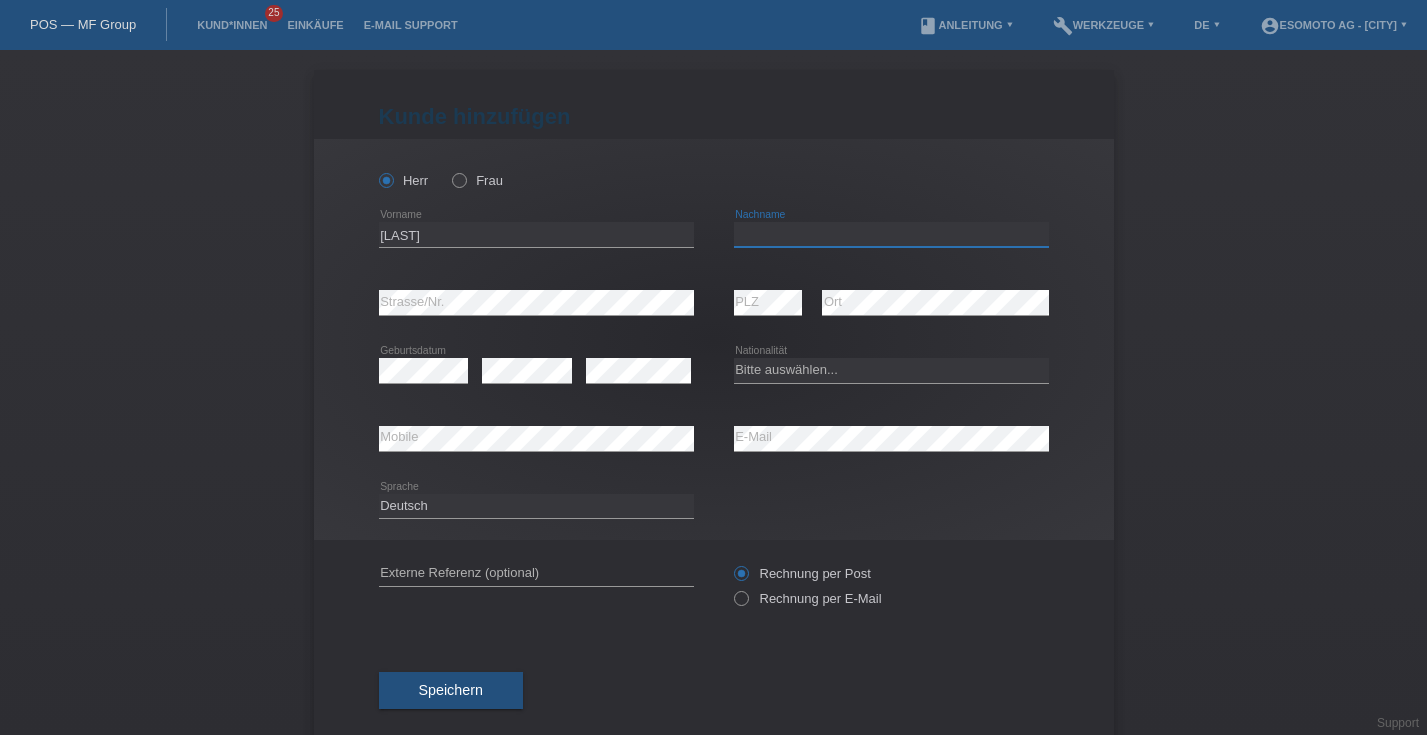 click at bounding box center [891, 234] 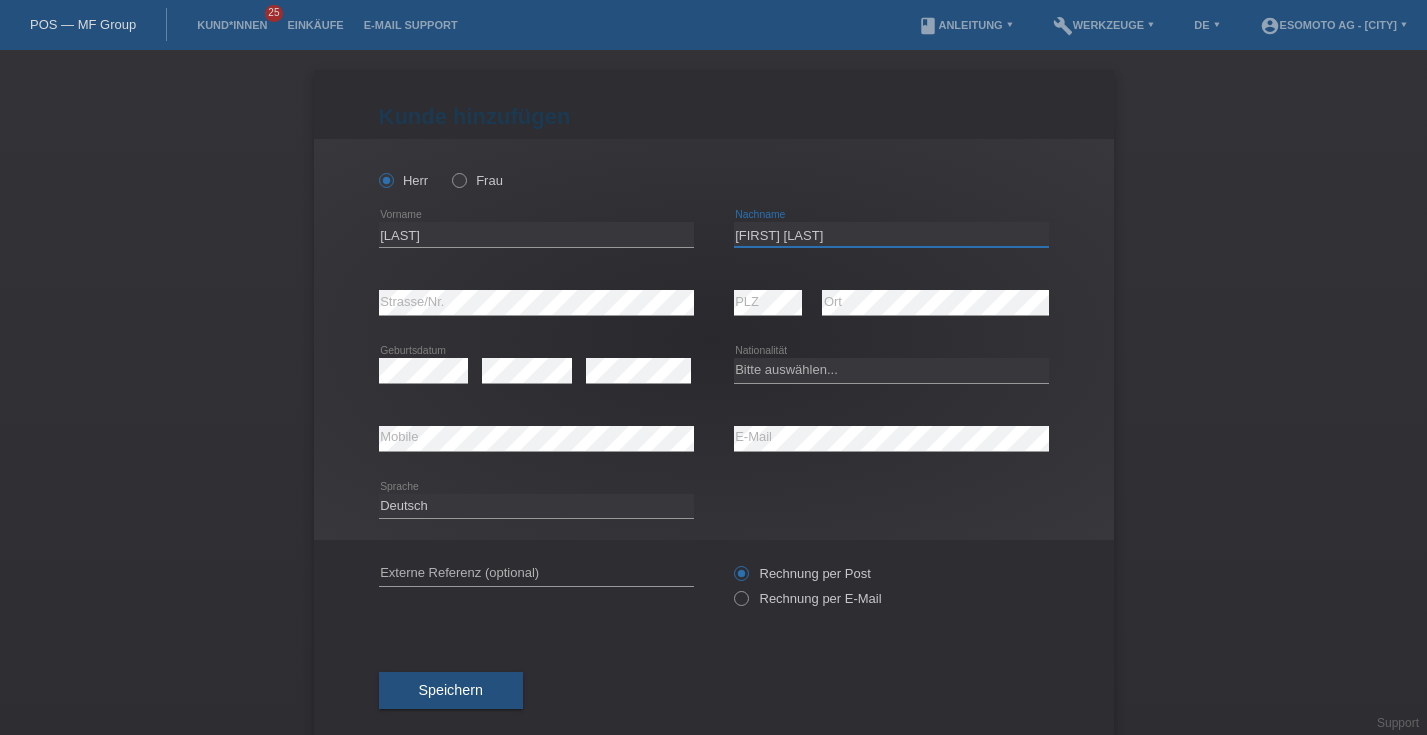 type on "[FIRST] [LAST]" 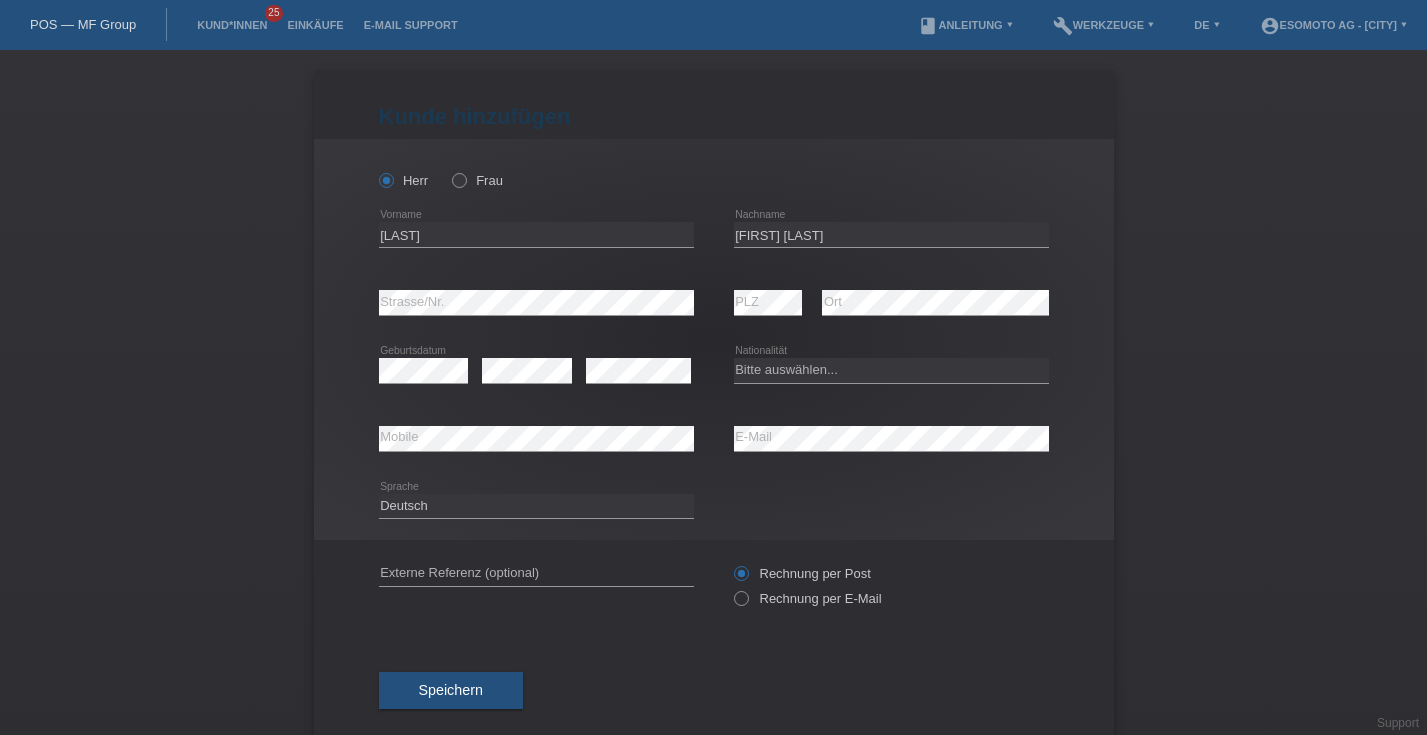 click on "error
PLZ" at bounding box center [768, 303] 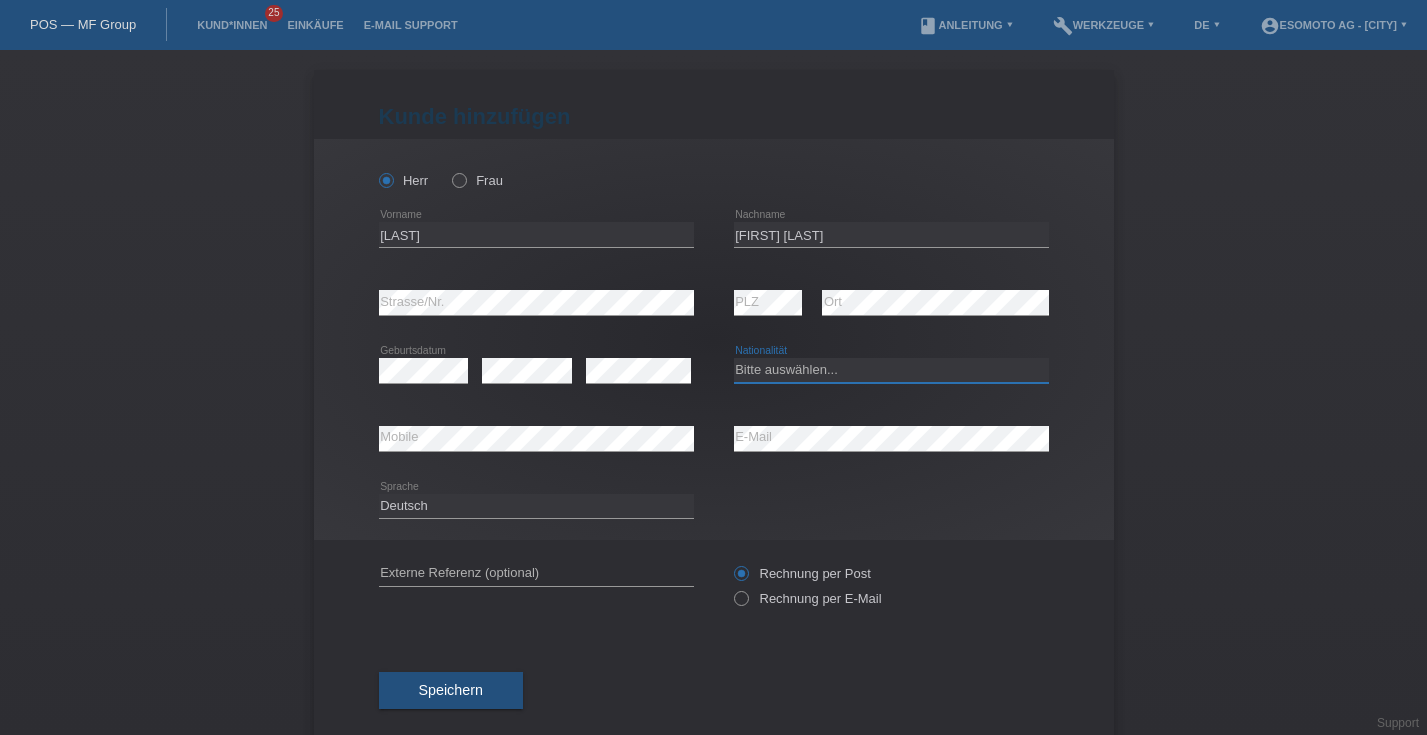 click on "Bitte auswählen...
Schweiz
Deutschland
Liechtenstein
Österreich
------------
Afghanistan
Ägypten
Åland
Albanien
Algerien" at bounding box center (891, 370) 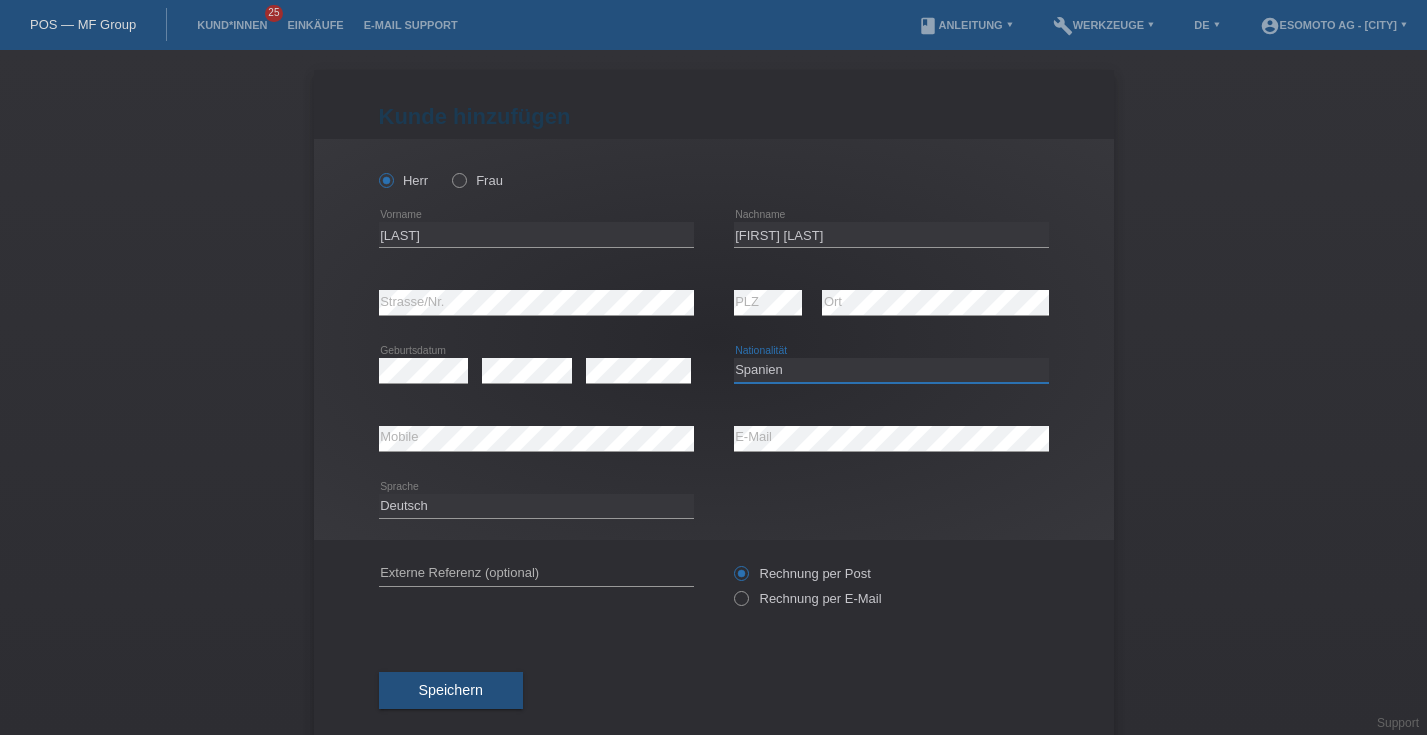 click on "Bitte auswählen...
Schweiz
Deutschland
Liechtenstein
Österreich
------------
Afghanistan
Ägypten
Åland
Albanien
Algerien" at bounding box center [891, 370] 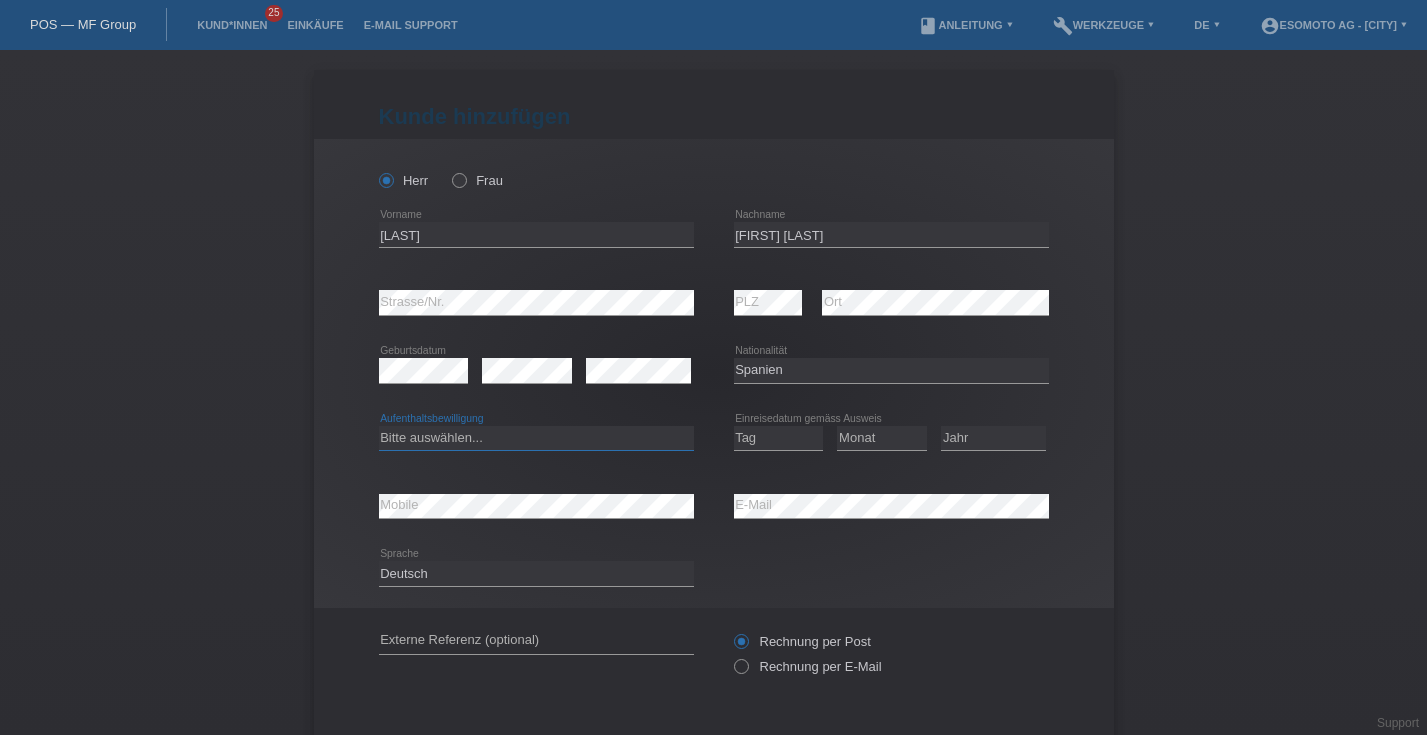 click on "Bitte auswählen...
C
B
B - Flüchtlingsstatus
Andere" at bounding box center (536, 438) 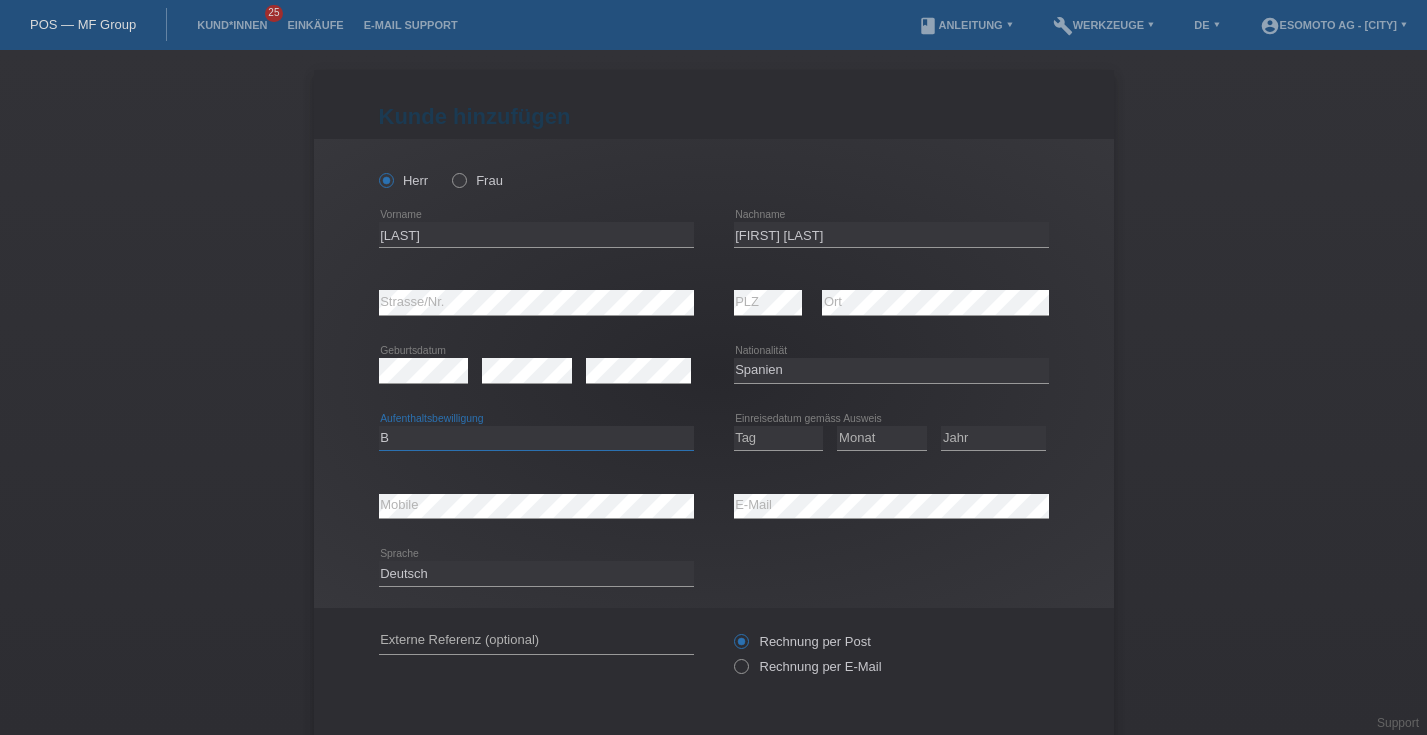 click on "Bitte auswählen...
C
B
B - Flüchtlingsstatus
Andere" at bounding box center [536, 438] 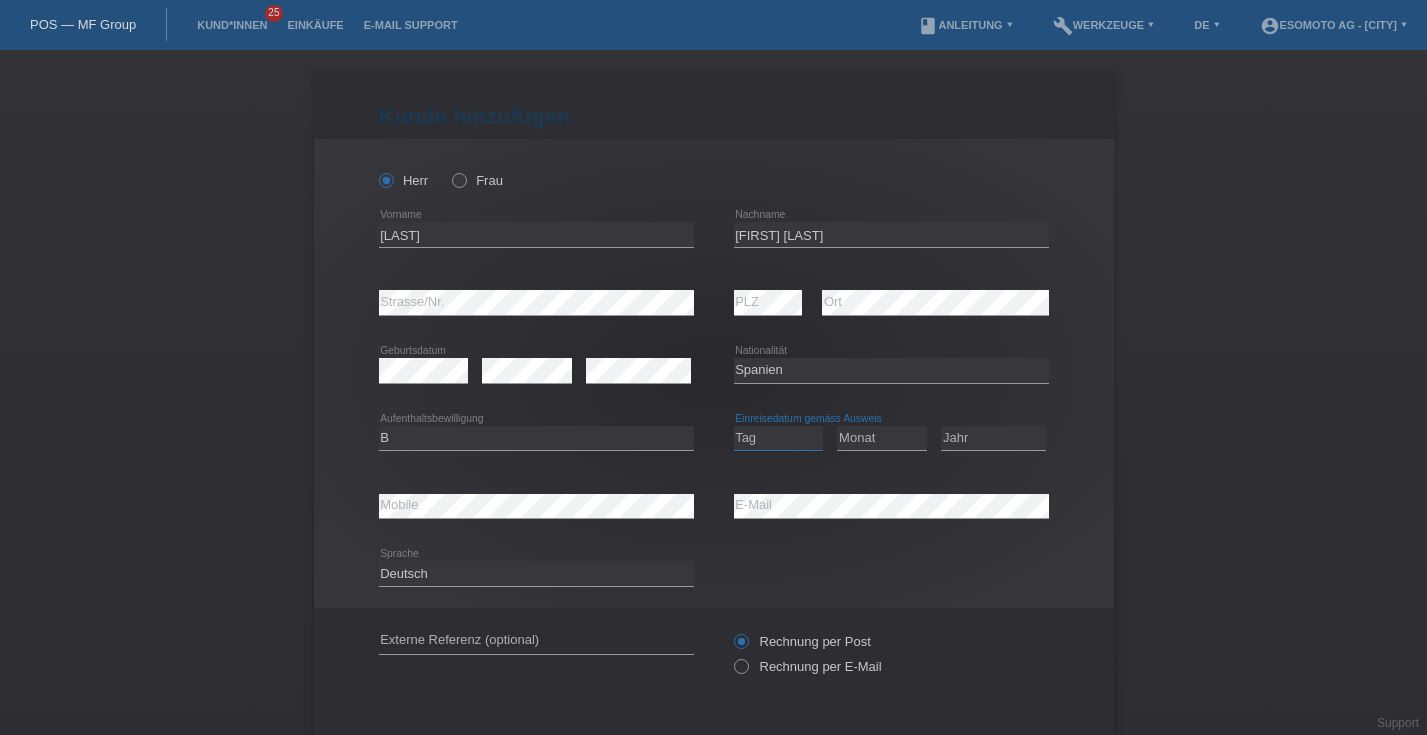 click on "Tag
01
02
03
04
05
06
07
08
09
10 11" at bounding box center [779, 438] 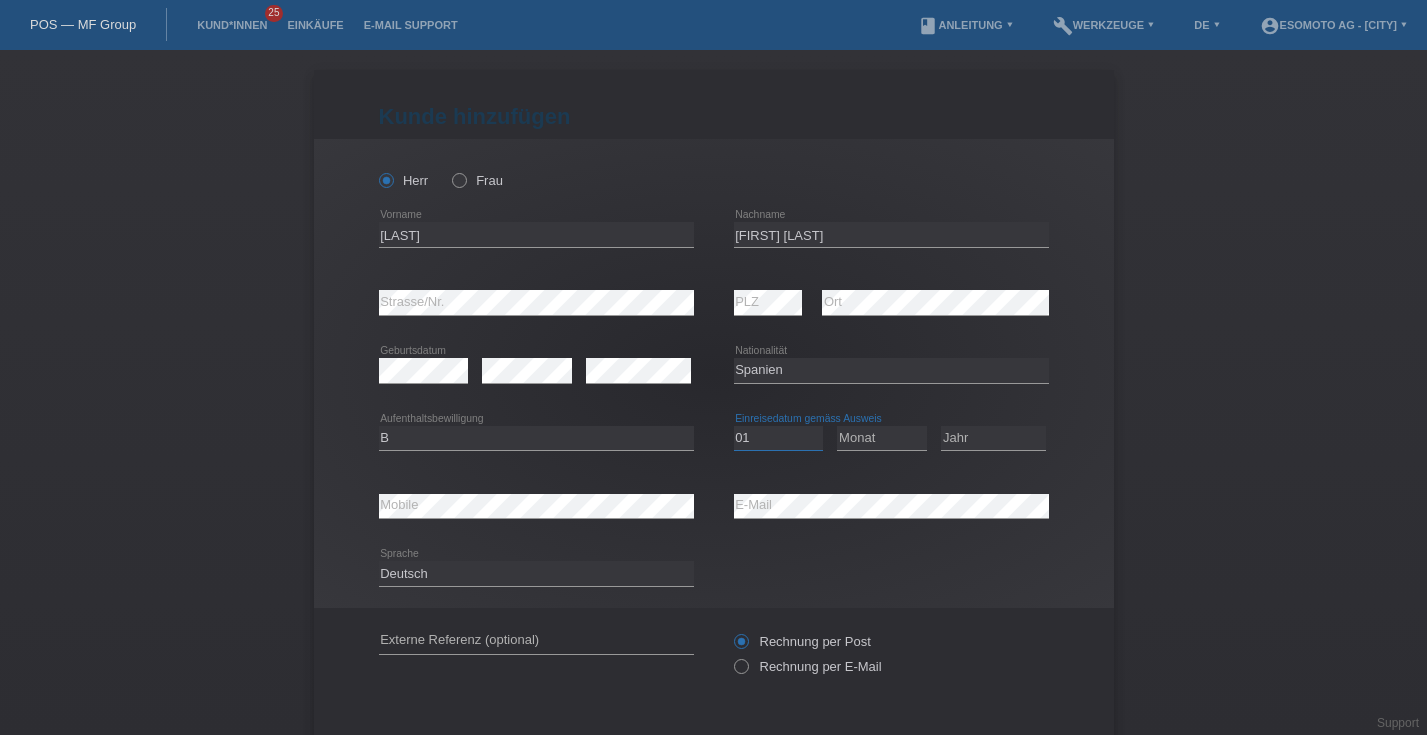 click on "Tag
01
02
03
04
05
06
07
08
09
10 11" at bounding box center (779, 438) 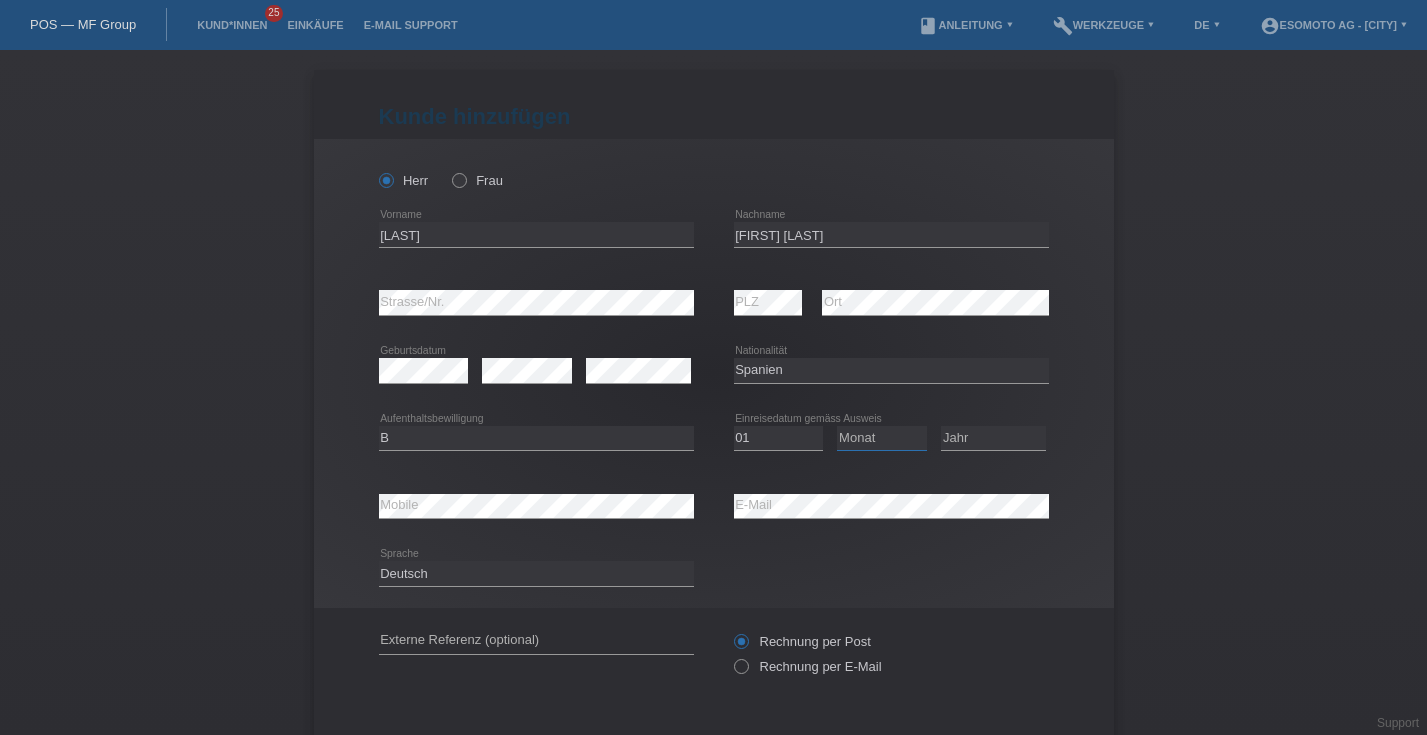 click on "Monat
01
02
03
04
05
06
07
08
09
10 11" at bounding box center [882, 438] 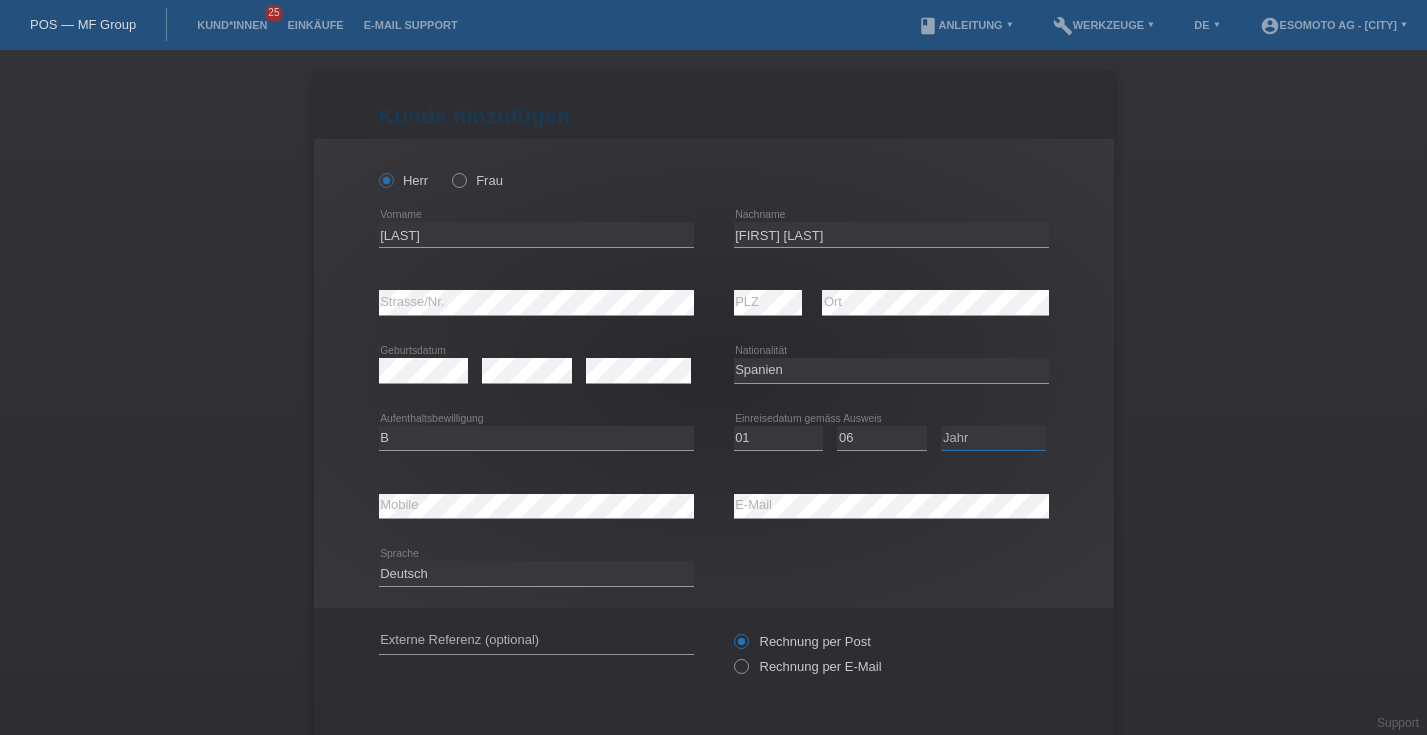 click on "Jahr
2025
2024
2023
2022
2021
2020
2019
2018
2017 2016 2015 2014 2013 2012 2011 2010 2009 2008 2007 2006 2005 2004 2003 2002 2001" at bounding box center (993, 438) 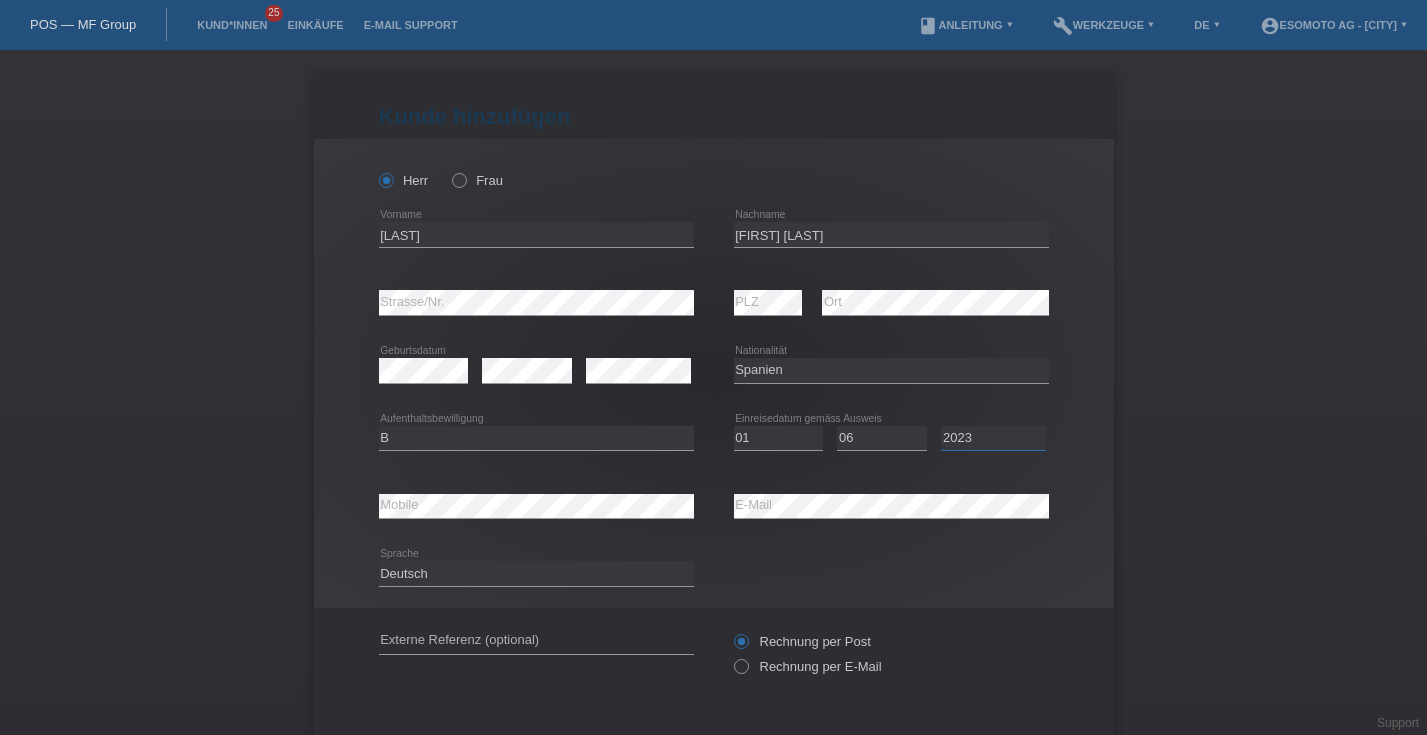 click on "Jahr
2025
2024
2023
2022
2021
2020
2019
2018
2017 2016 2015 2014 2013 2012 2011 2010 2009 2008 2007 2006 2005 2004 2003 2002 2001" at bounding box center (993, 438) 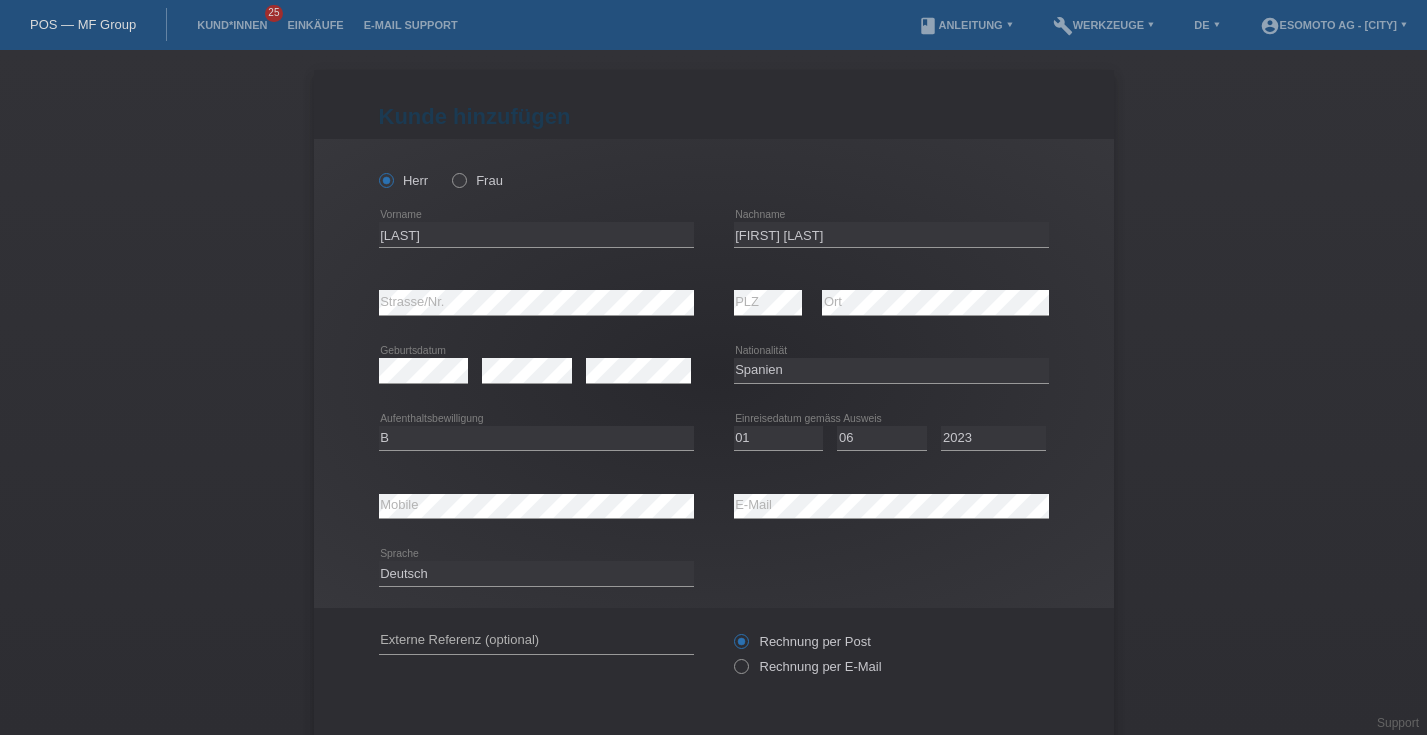 click on "Kund*in hinzufügen
Kunde hinzufügen
Kundin hinzufügen
Herr
Frau
Mostafa error Vorname" at bounding box center (713, 392) 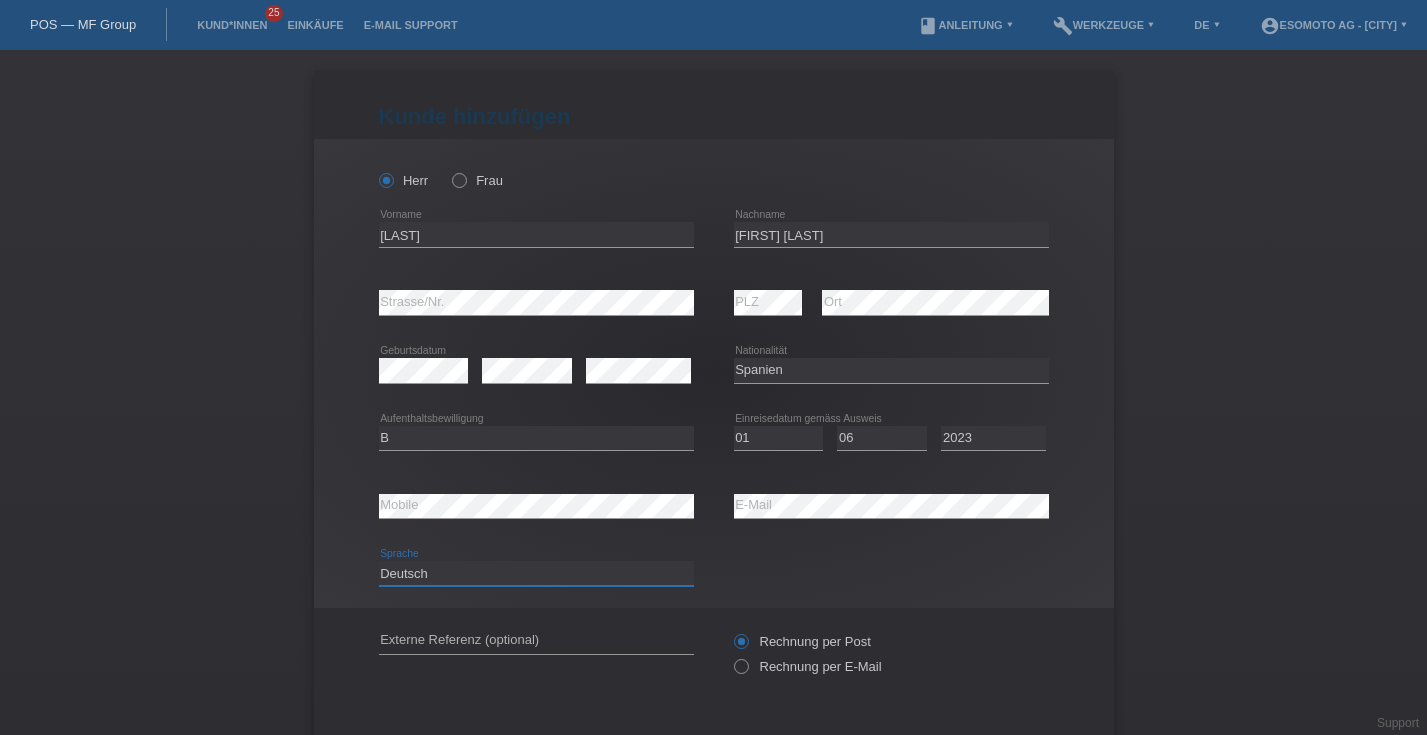 click on "Deutsch
Français
Italiano
English" at bounding box center (536, 573) 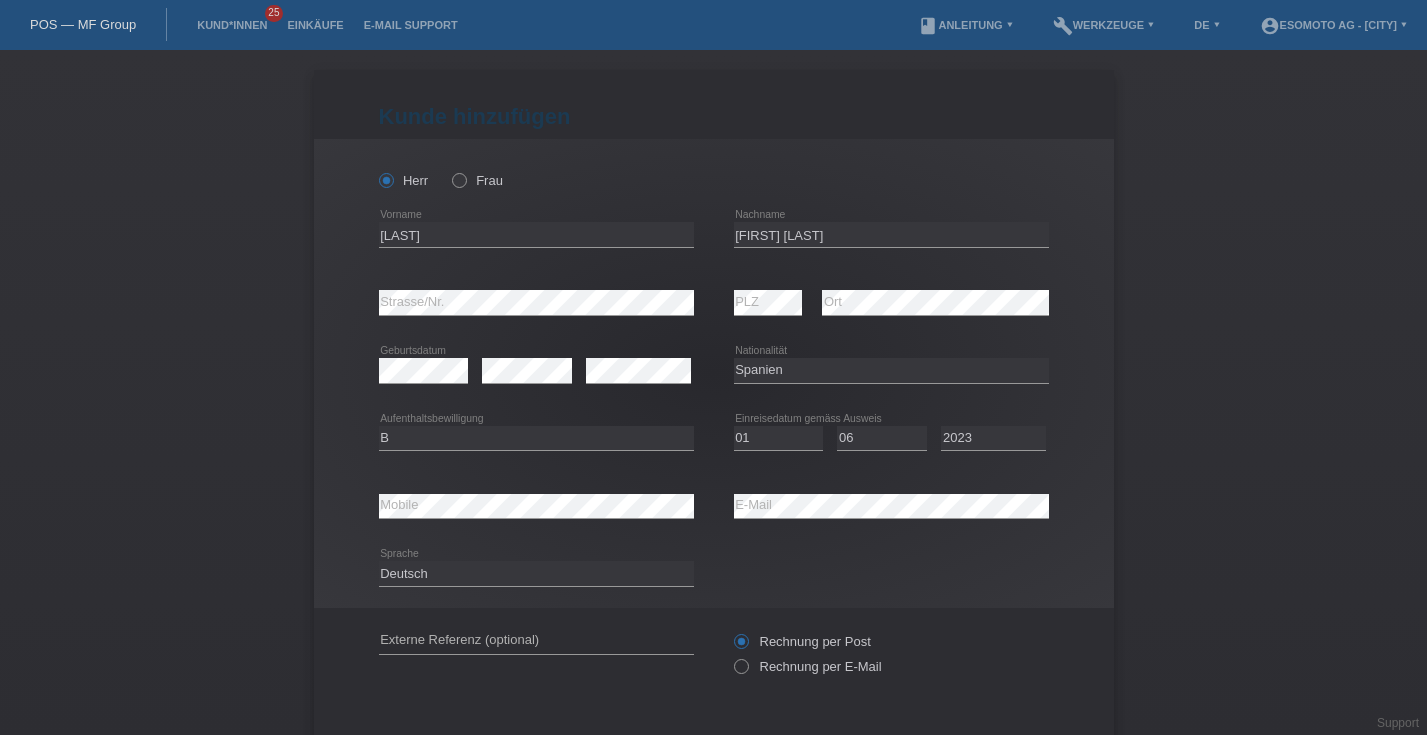 click on "error
Mobile" at bounding box center (536, 506) 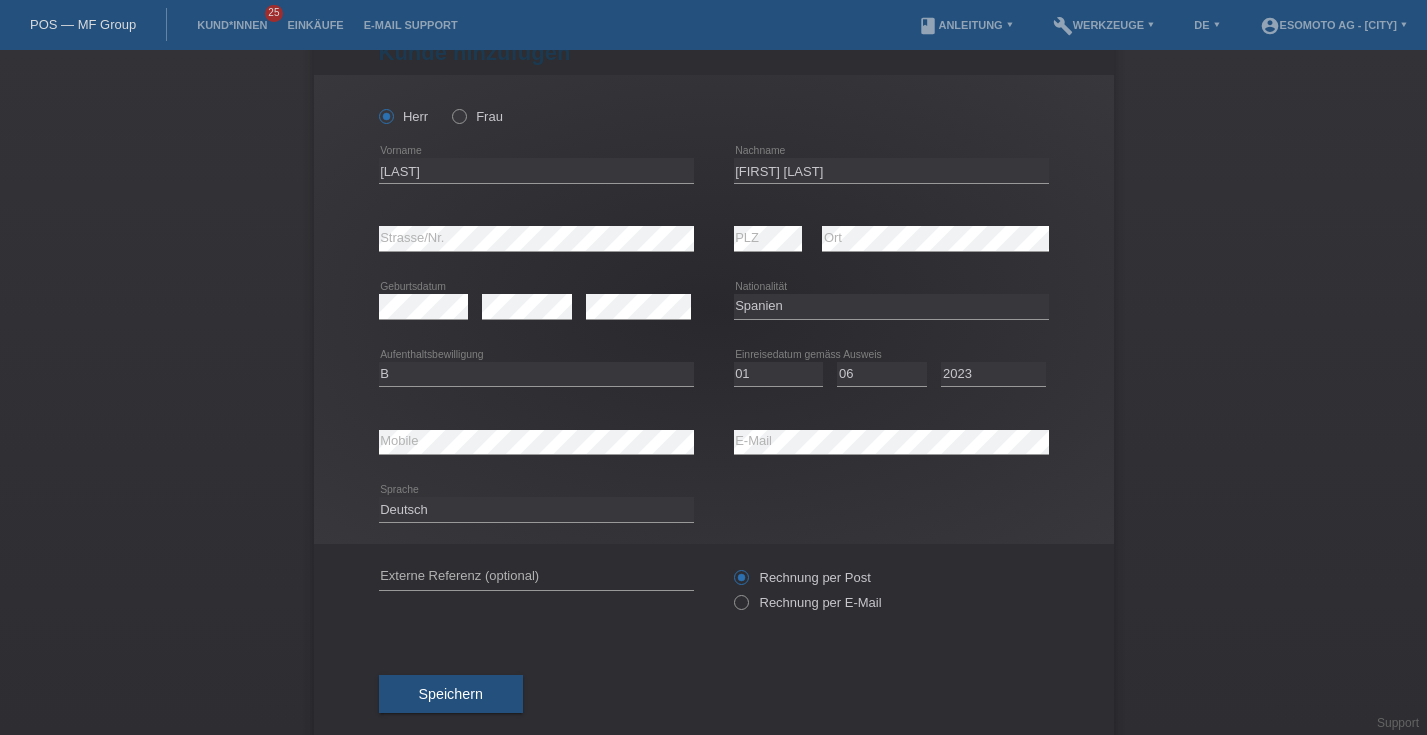 scroll, scrollTop: 102, scrollLeft: 0, axis: vertical 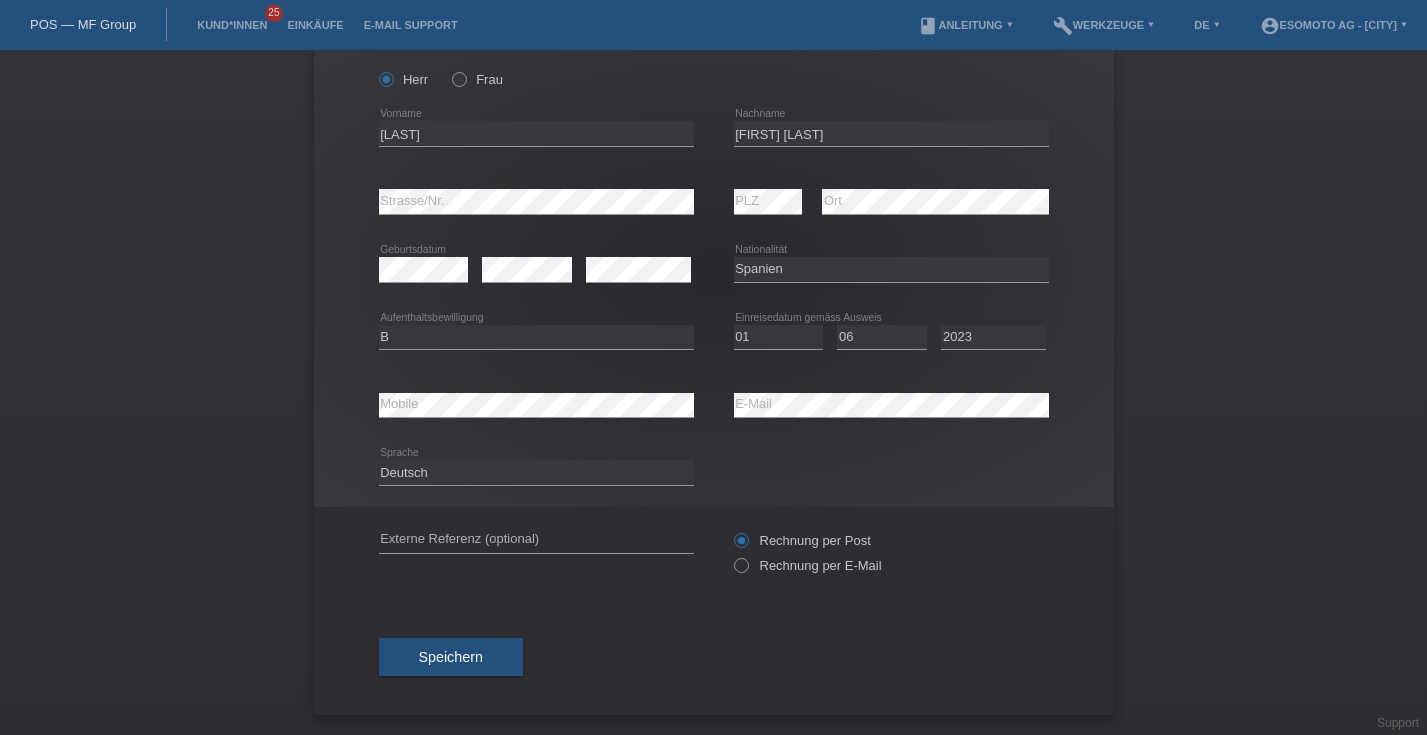 click on "Speichern" at bounding box center [451, 657] 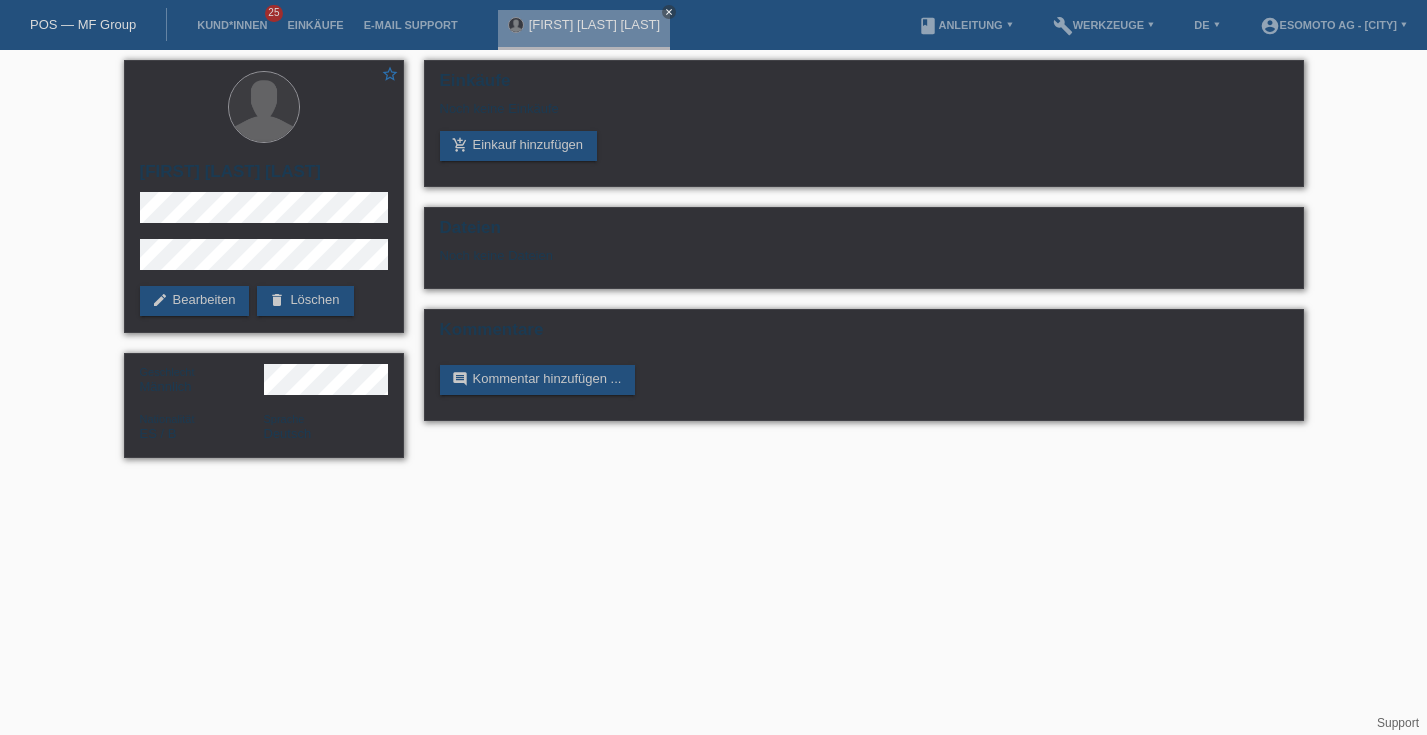 scroll, scrollTop: 0, scrollLeft: 0, axis: both 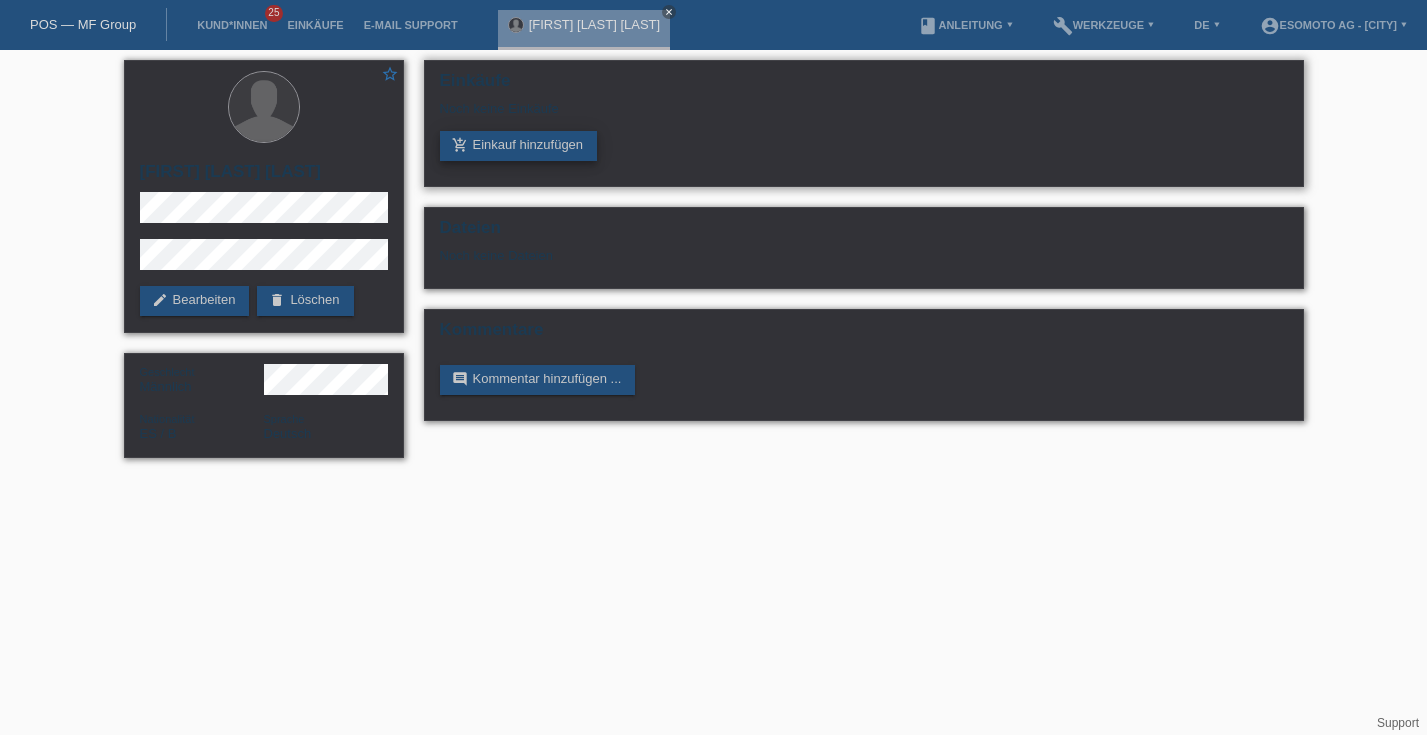 click on "add_shopping_cart  Einkauf hinzufügen" at bounding box center [519, 146] 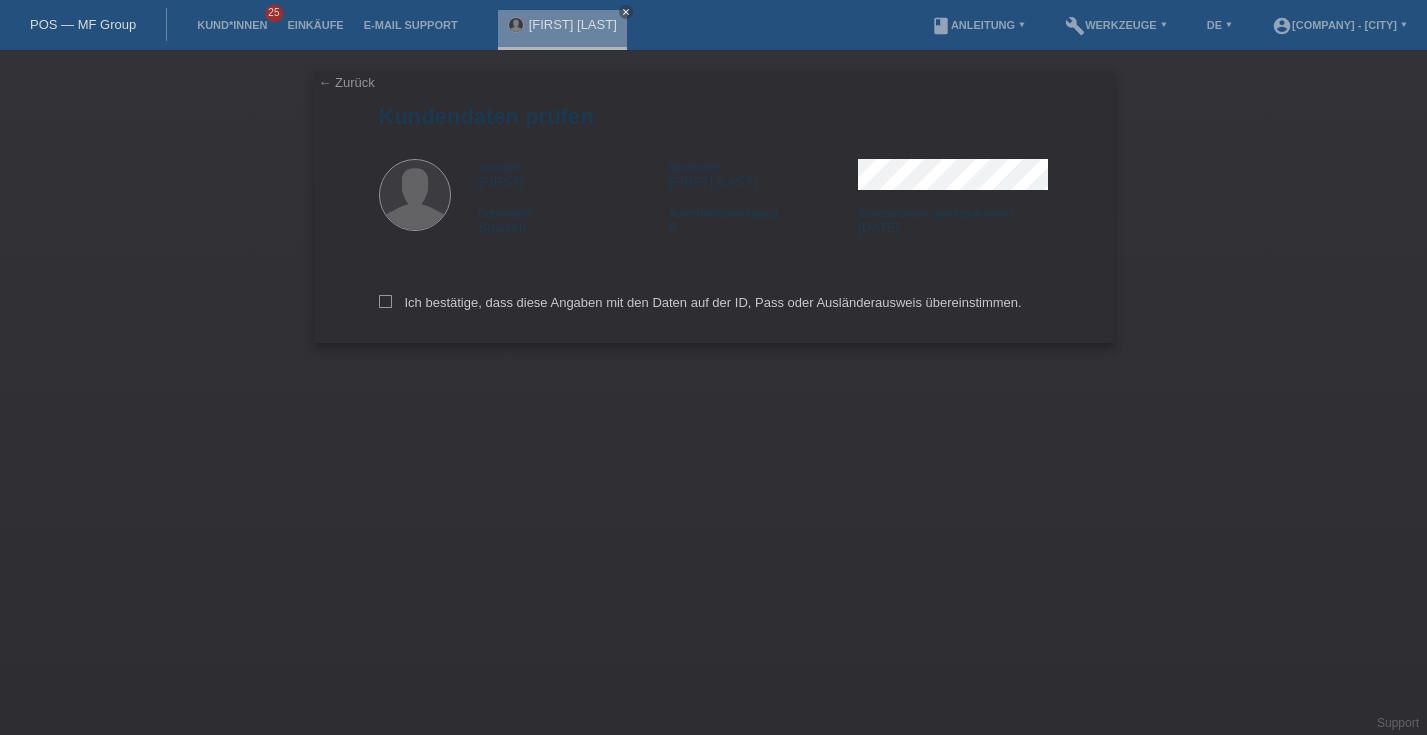 scroll, scrollTop: 0, scrollLeft: 0, axis: both 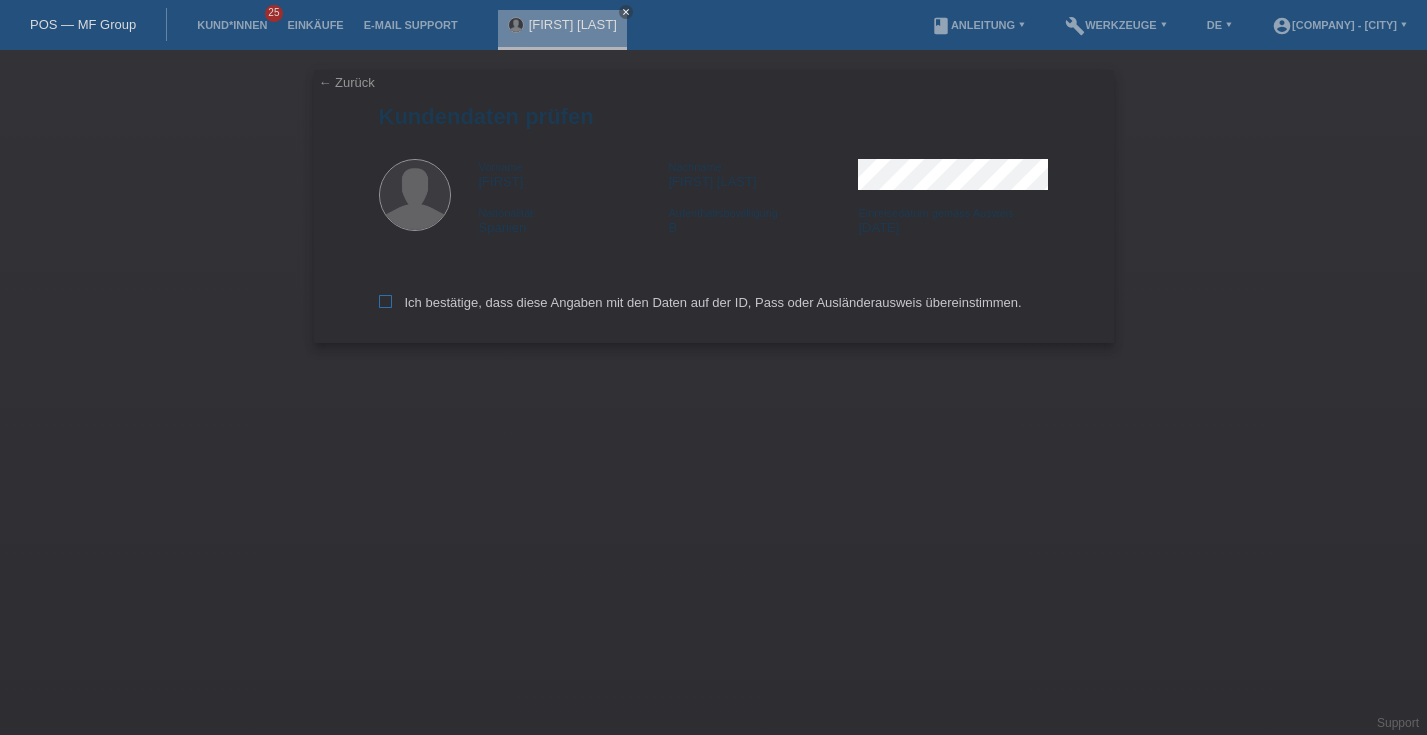 click at bounding box center (385, 301) 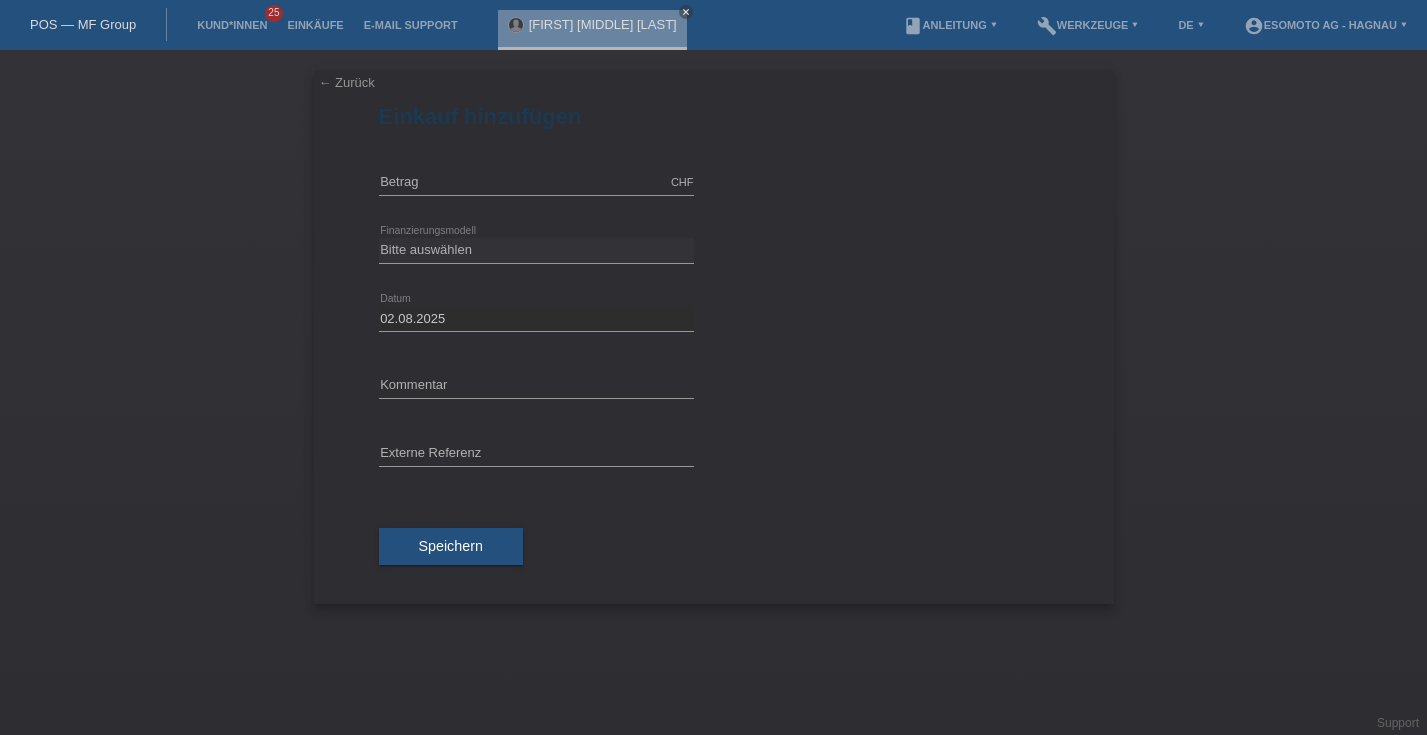 scroll, scrollTop: 0, scrollLeft: 0, axis: both 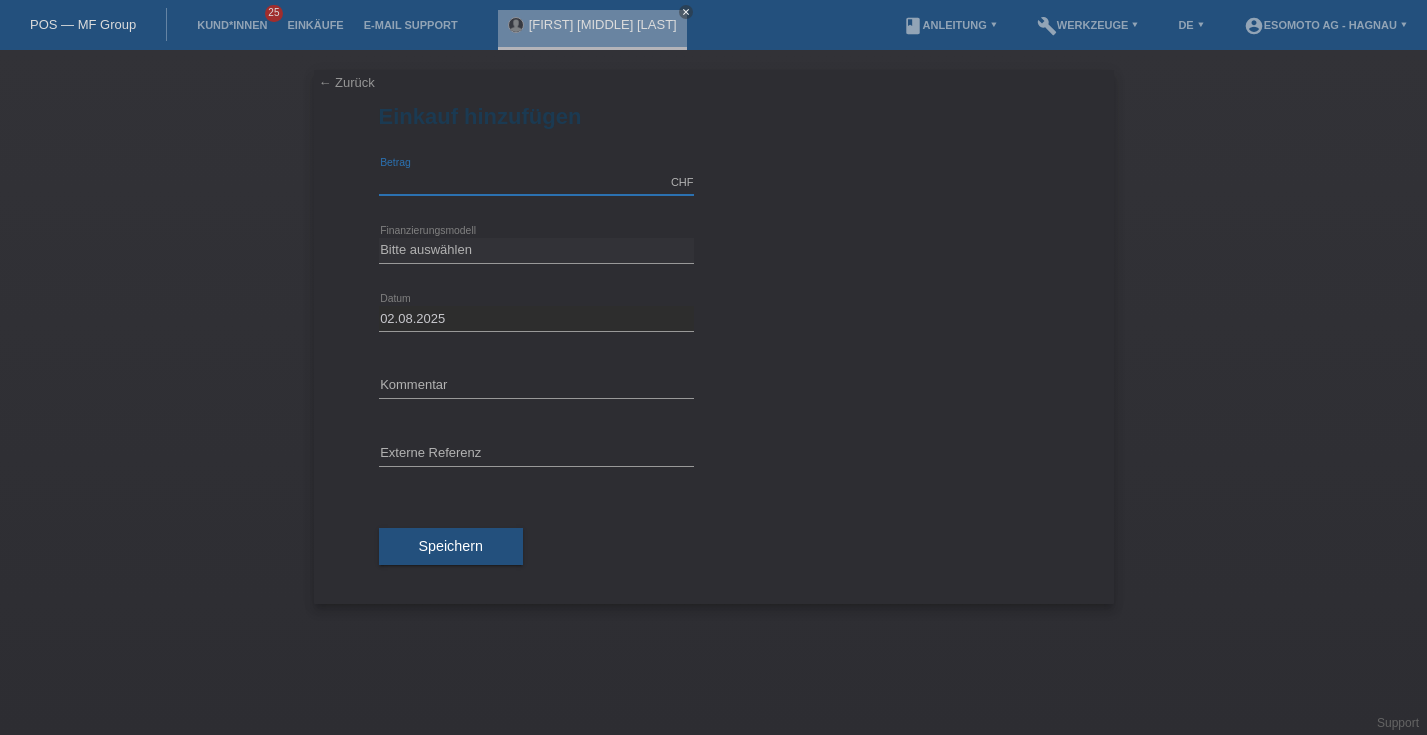 click at bounding box center [536, 182] 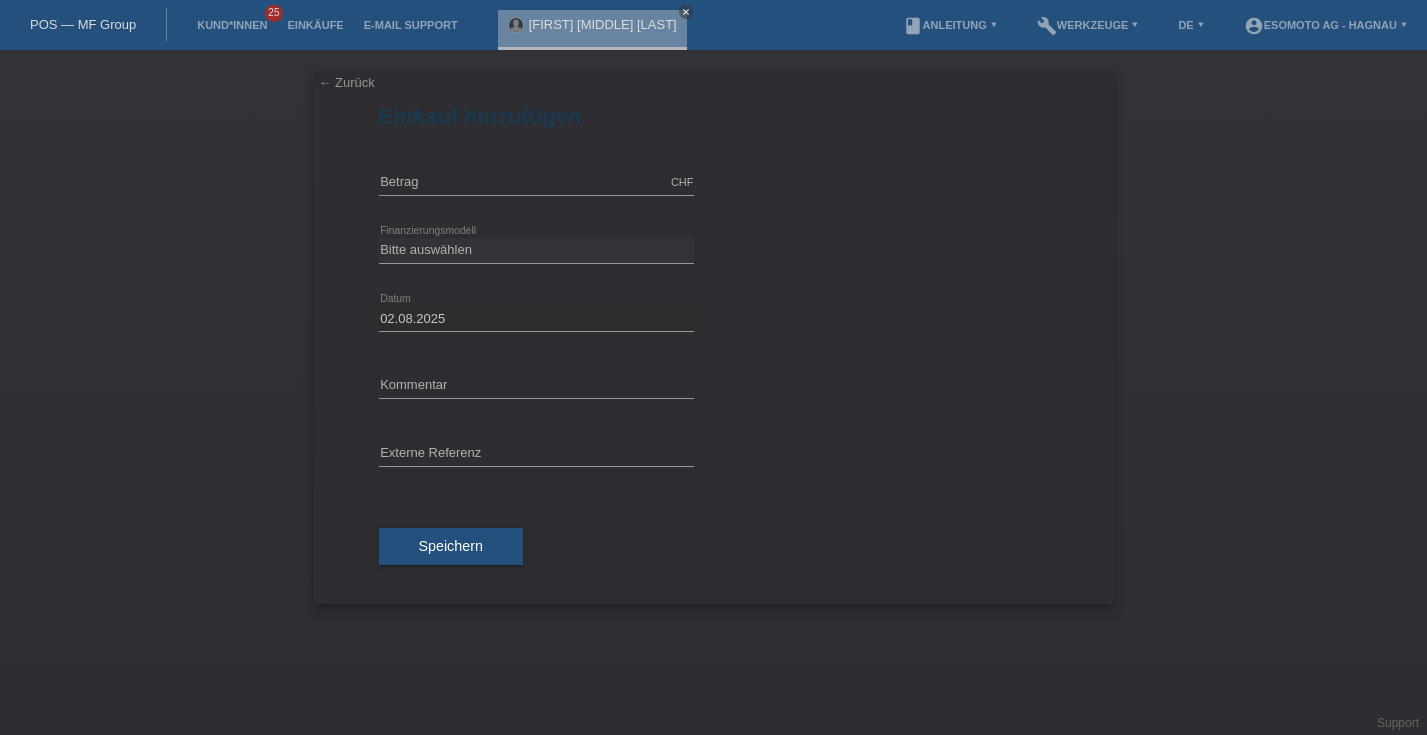 click on "← Zurück
Einkauf hinzufügen
Verfügbarer Betrag:
CHF
error
Betrag" at bounding box center (713, 392) 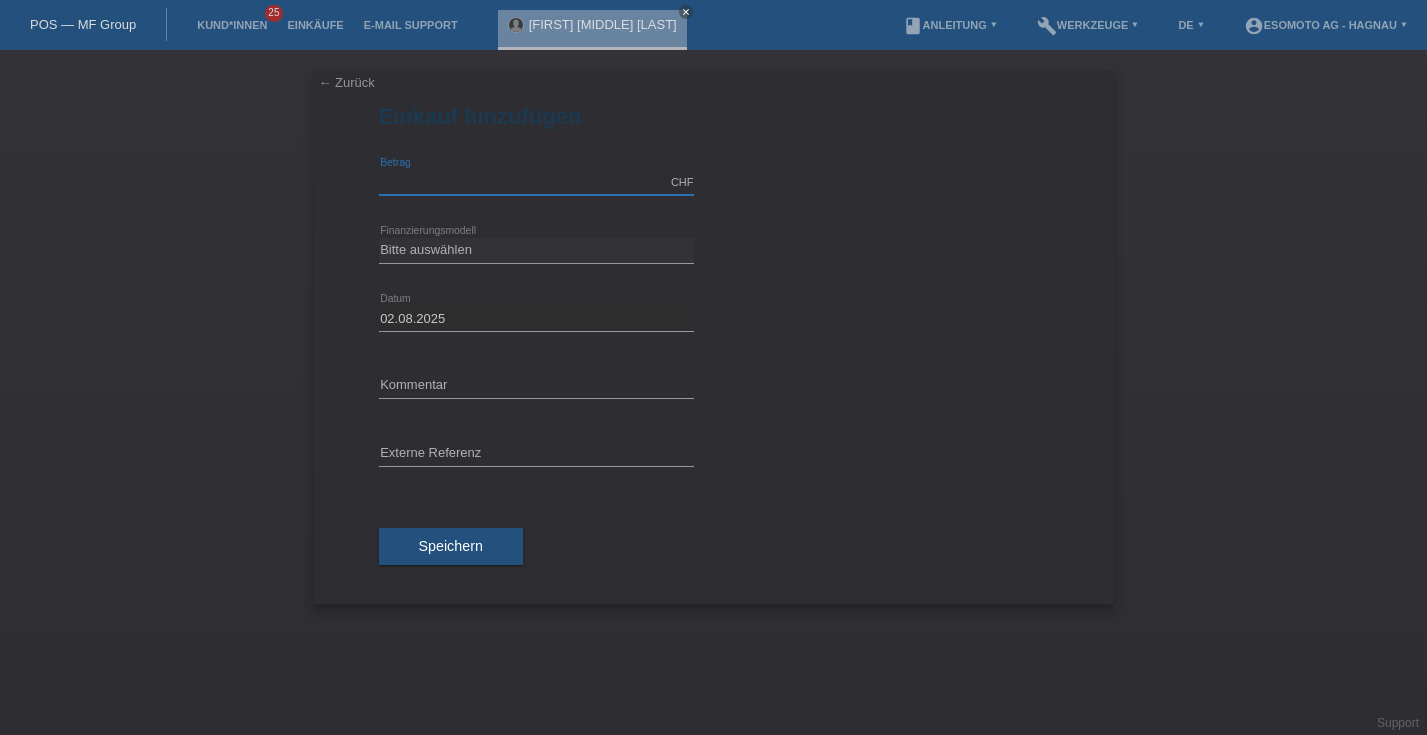 click at bounding box center (536, 182) 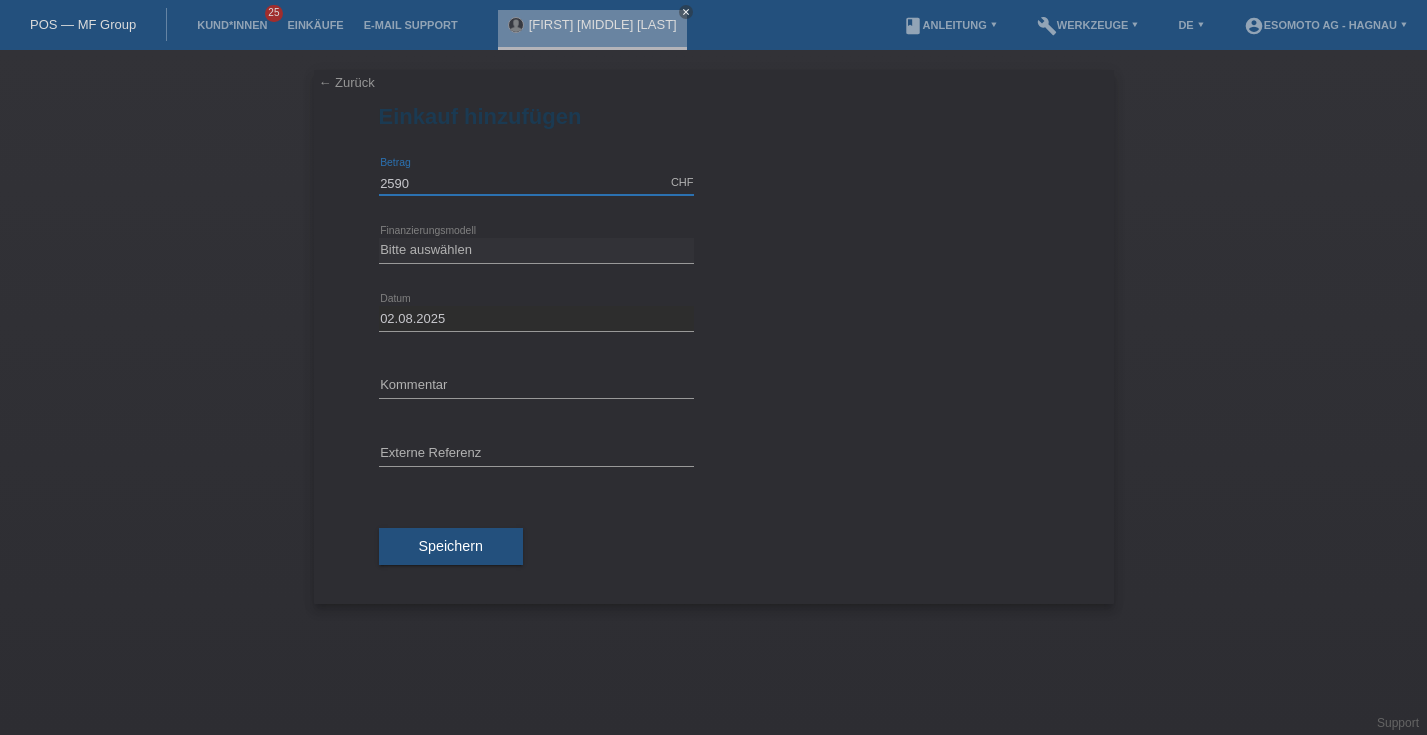 type on "2590.00" 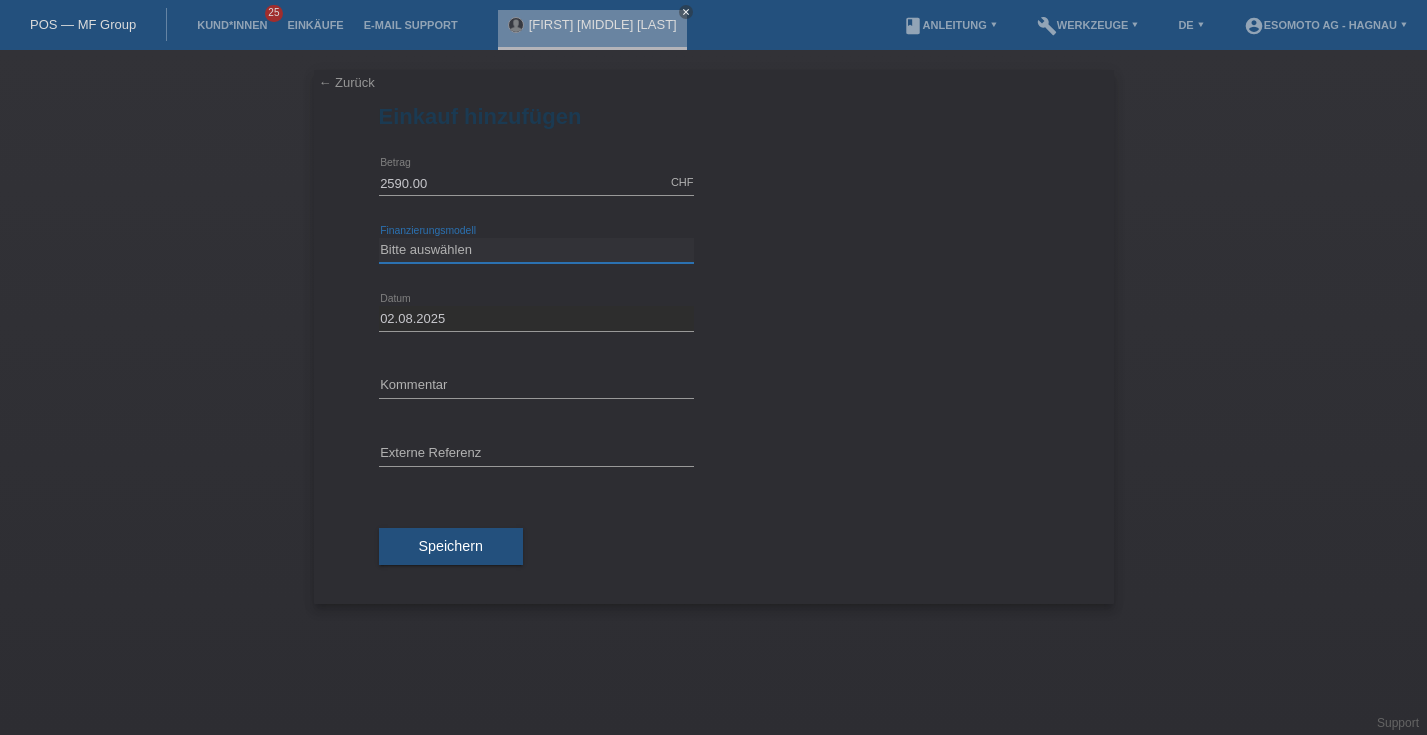 click on "Bitte auswählen
Fixe Raten
Kauf auf Rechnung mit Teilzahlungsoption" at bounding box center [536, 250] 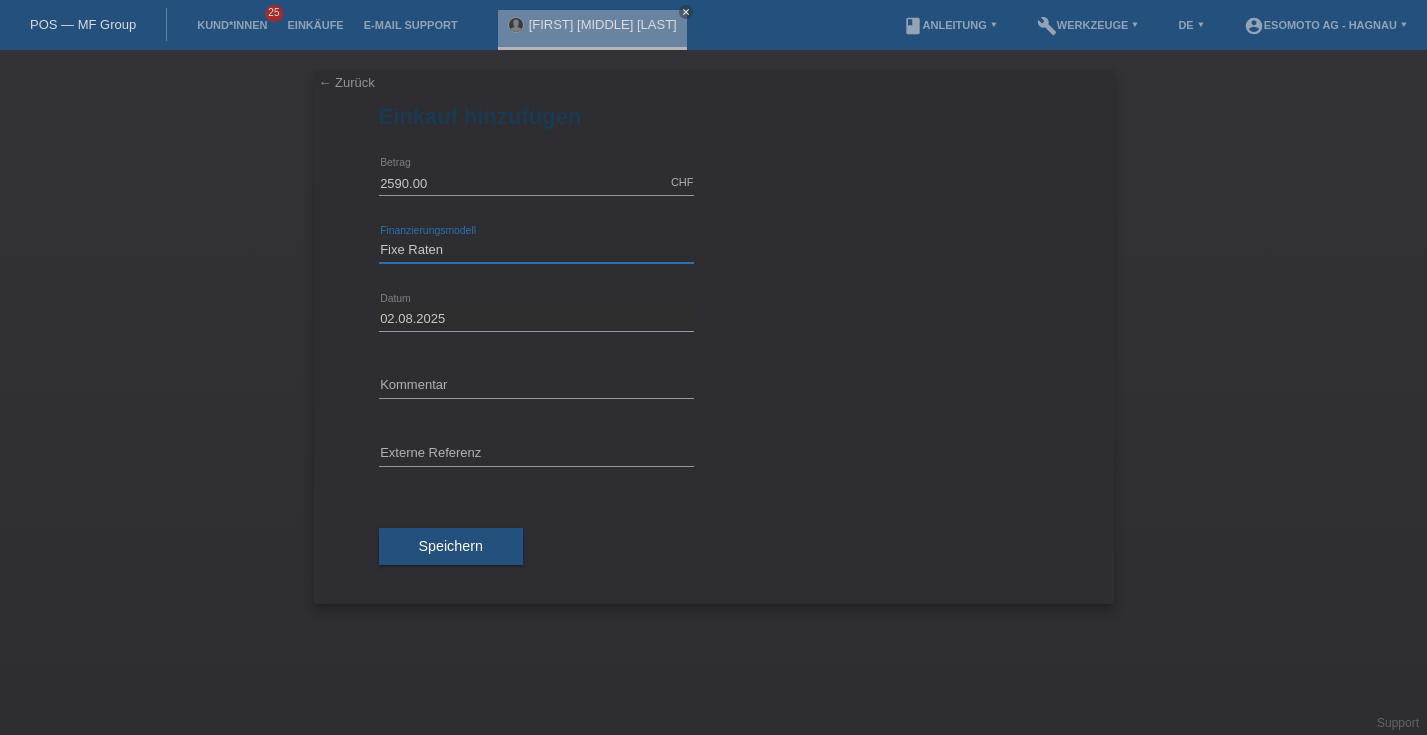 click on "Bitte auswählen
Fixe Raten
Kauf auf Rechnung mit Teilzahlungsoption" at bounding box center (536, 250) 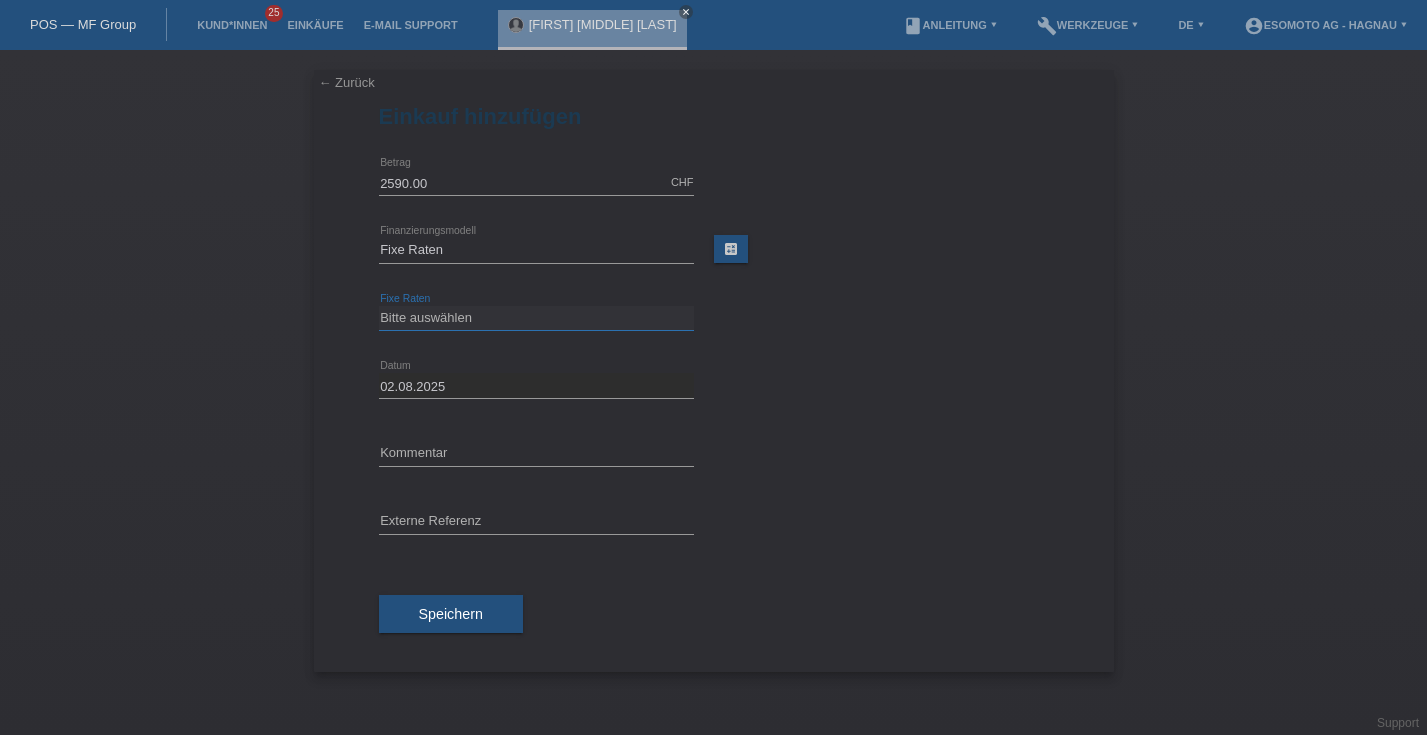 click on "Bitte auswählen
12 Raten
24 Raten
36 Raten
48 Raten" at bounding box center (536, 318) 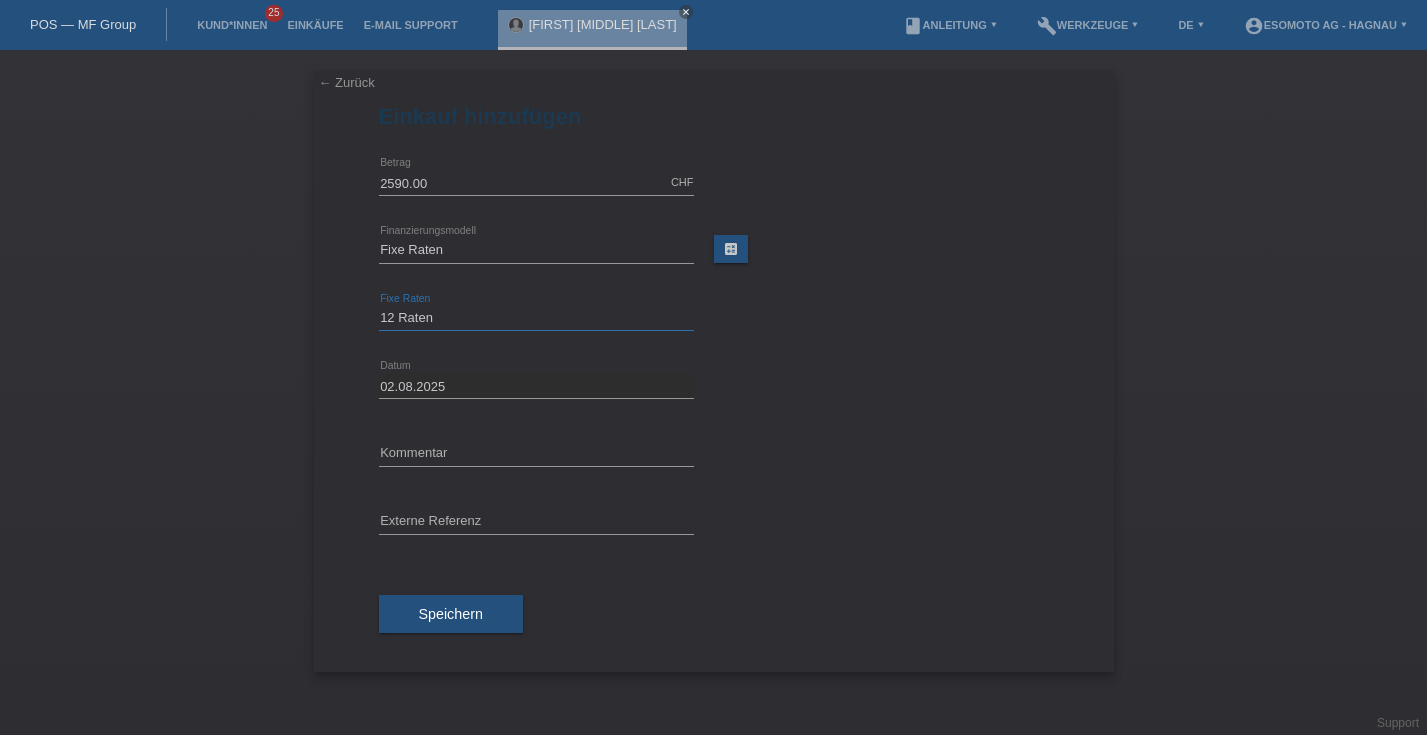 click on "Bitte auswählen
12 Raten
24 Raten
36 Raten
48 Raten" at bounding box center (536, 318) 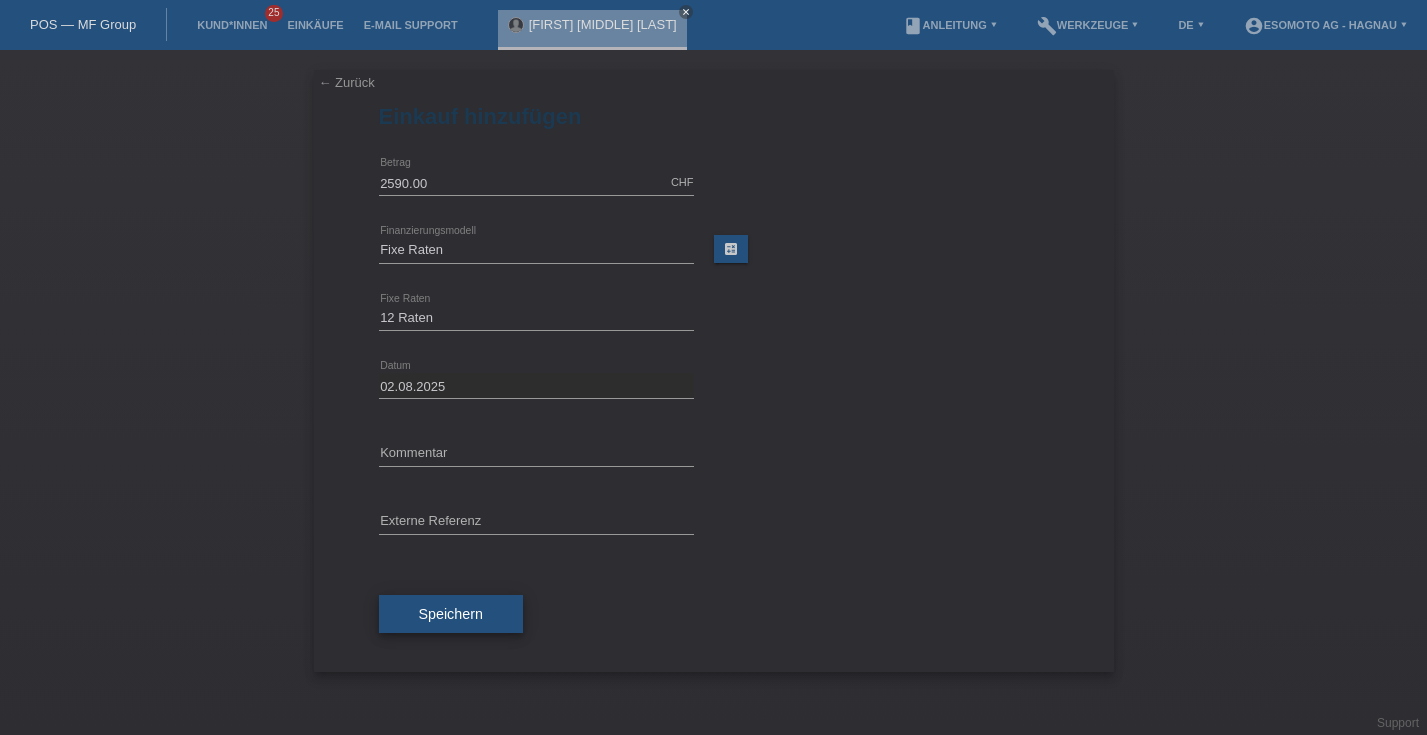 click on "Speichern" at bounding box center [451, 614] 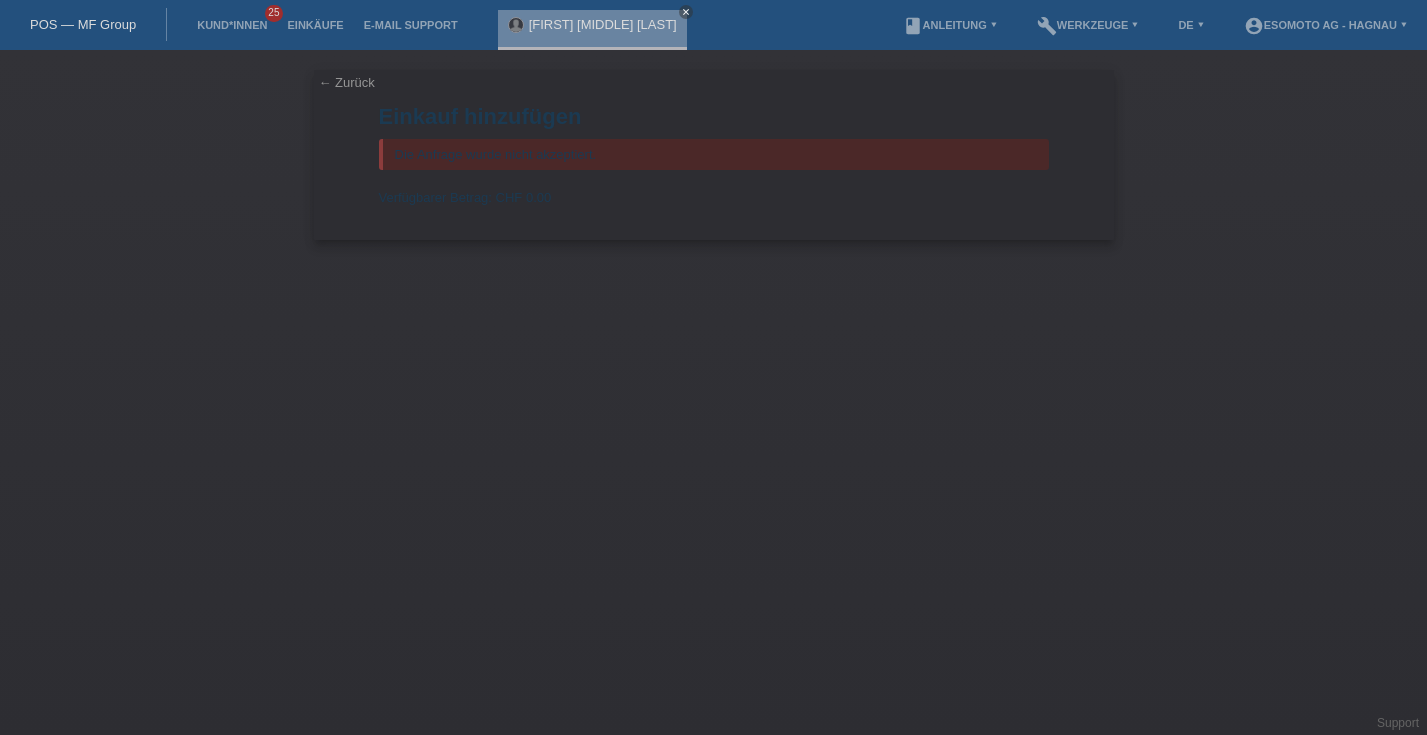 click on "← Zurück" at bounding box center (347, 82) 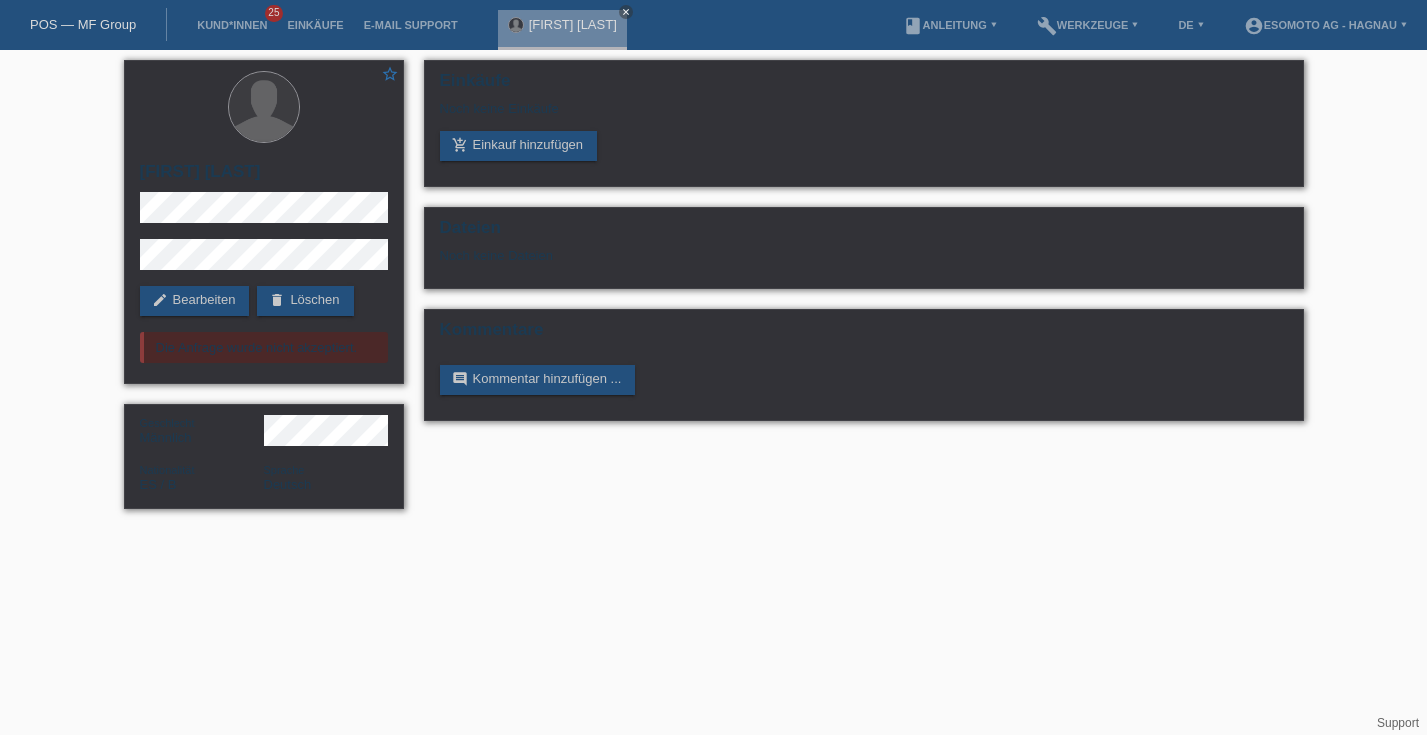 scroll, scrollTop: 0, scrollLeft: 0, axis: both 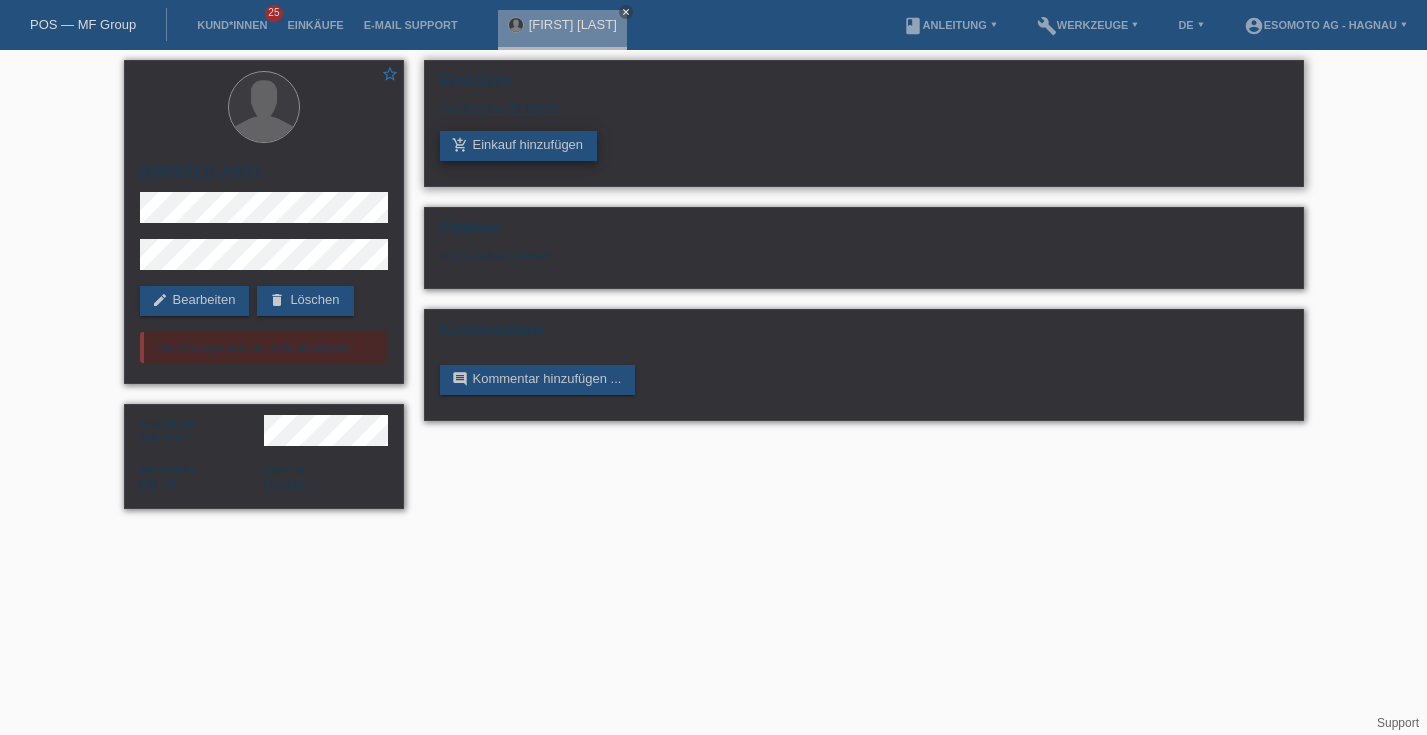 click on "add_shopping_cart  Einkauf hinzufügen" at bounding box center (519, 146) 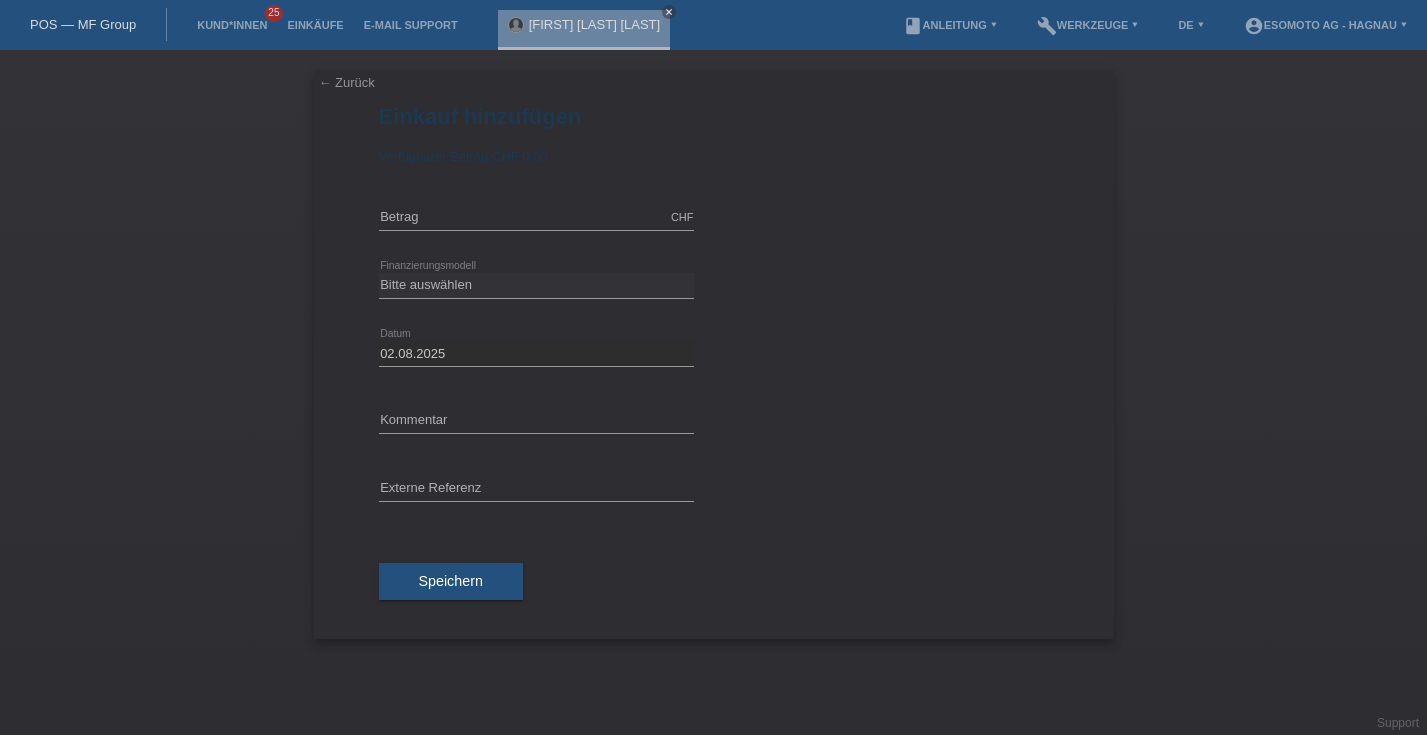 scroll, scrollTop: 0, scrollLeft: 0, axis: both 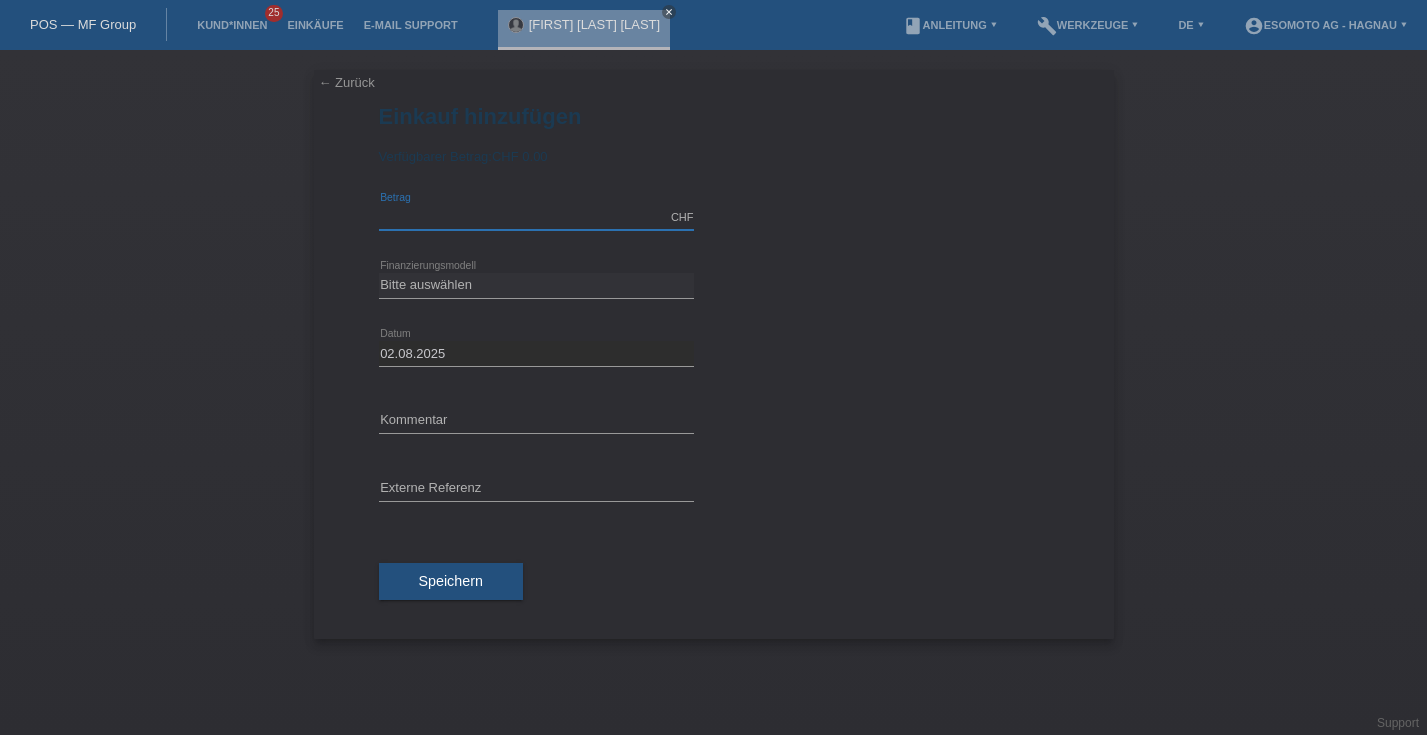 click at bounding box center [536, 217] 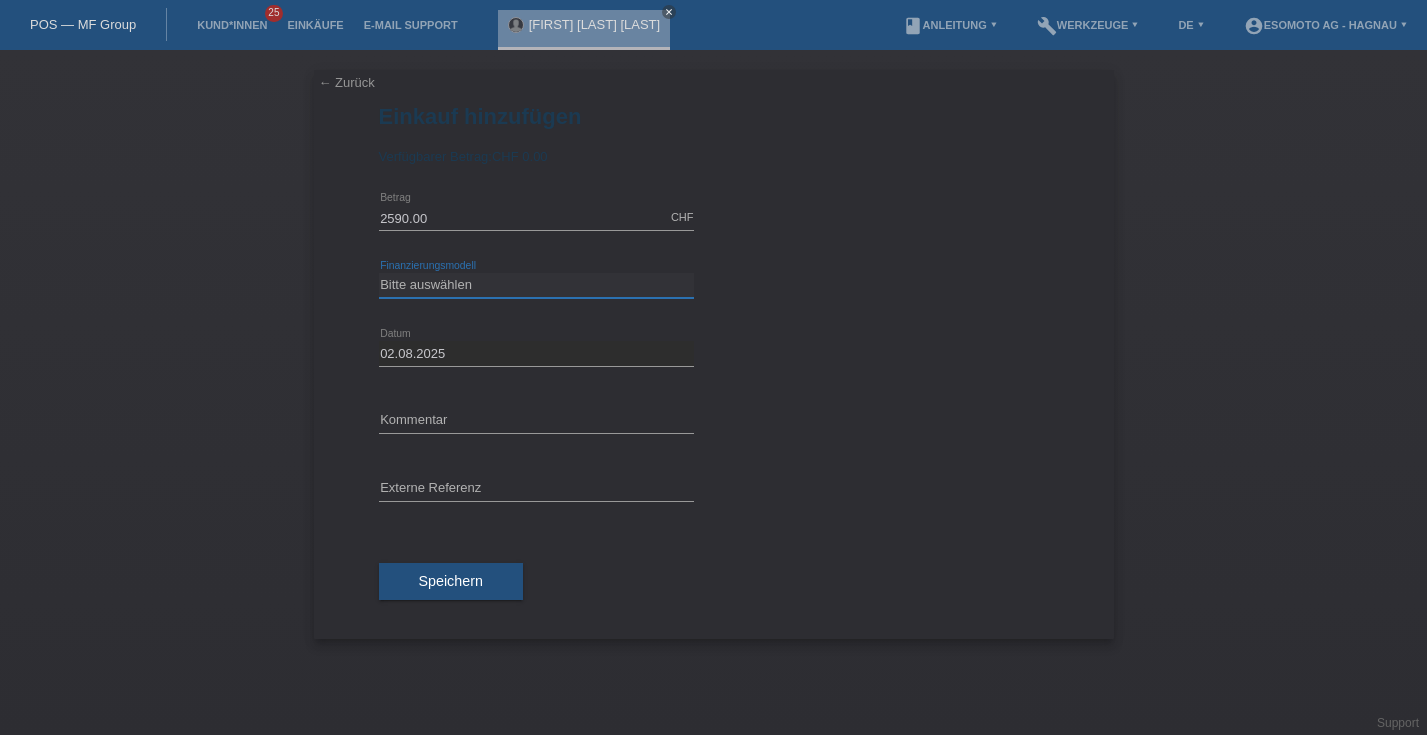 click on "Bitte auswählen
Fixe Raten
Kauf auf Rechnung mit Teilzahlungsoption" at bounding box center [536, 285] 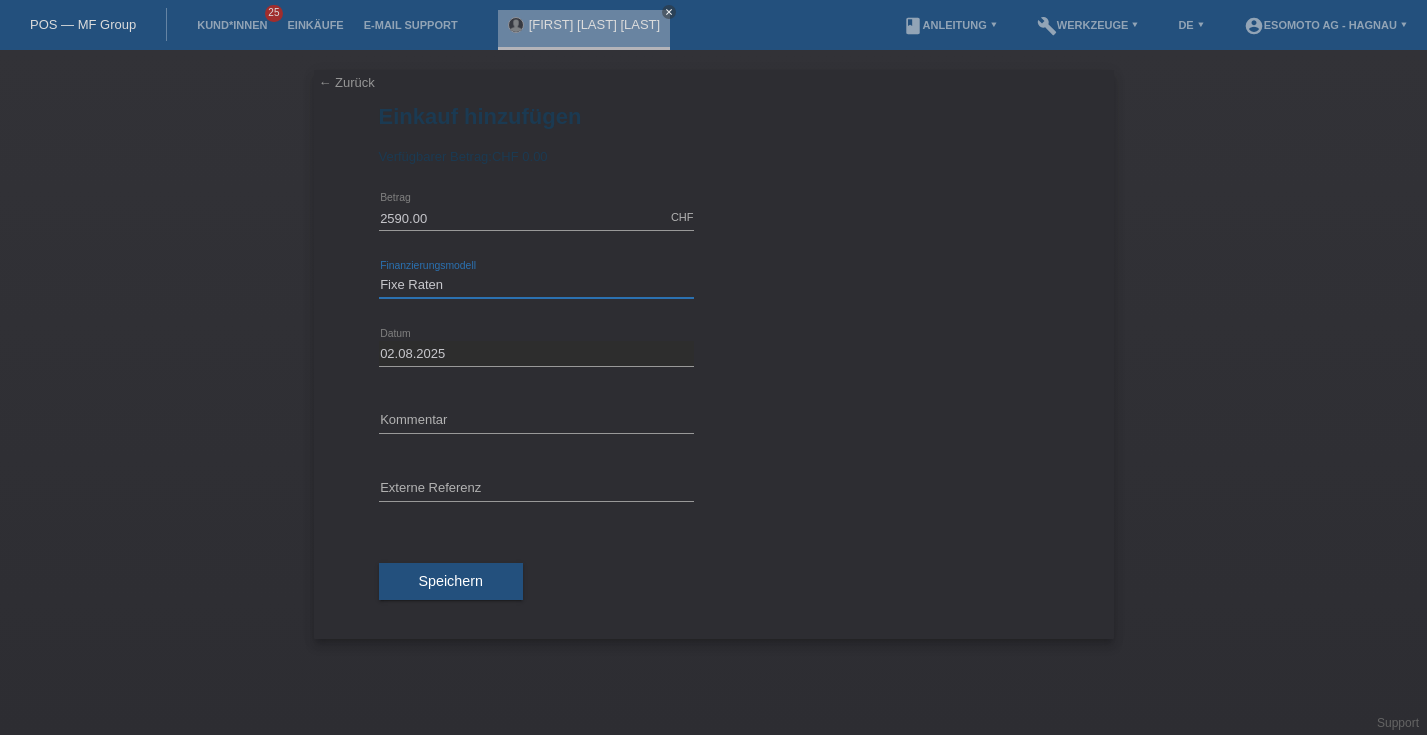 click on "Bitte auswählen
Fixe Raten
Kauf auf Rechnung mit Teilzahlungsoption" at bounding box center [536, 285] 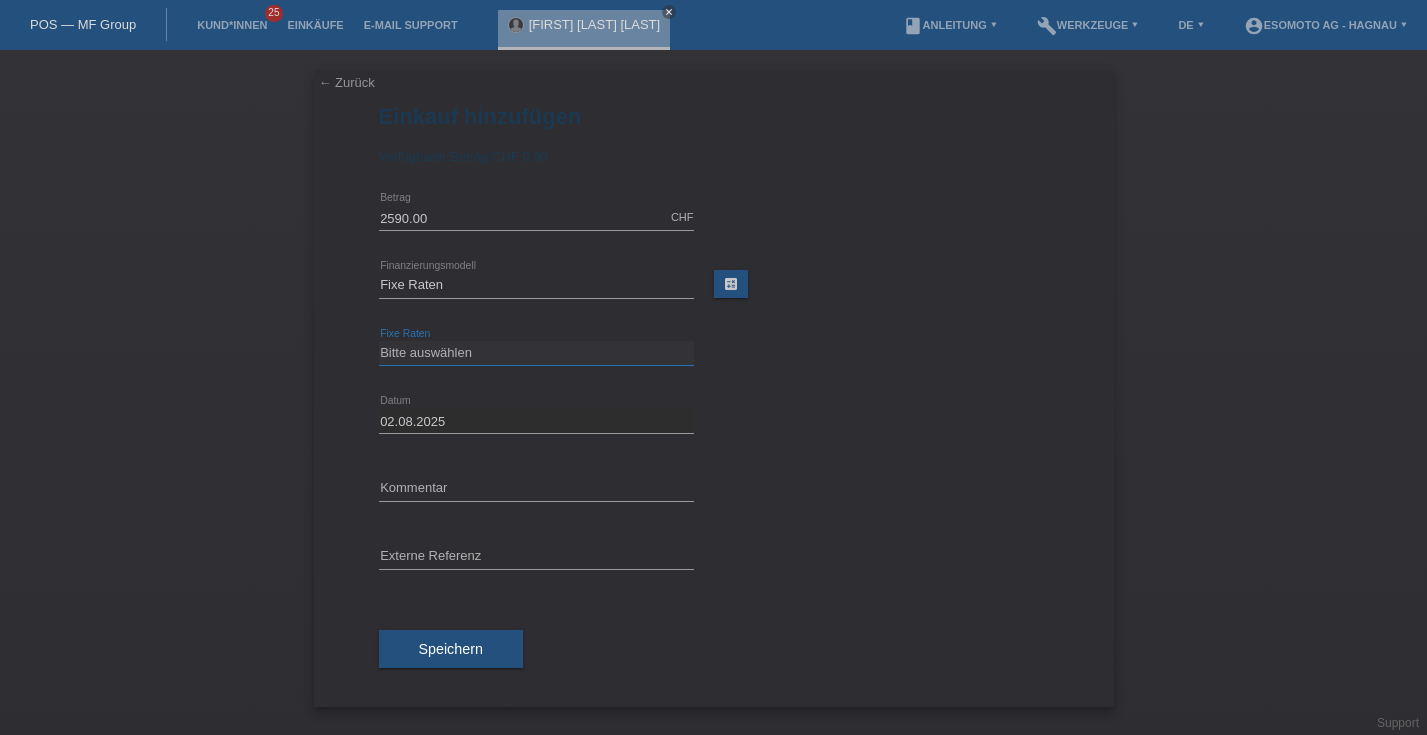 click on "Bitte auswählen
12 Raten
24 Raten
36 Raten
48 Raten" at bounding box center [536, 353] 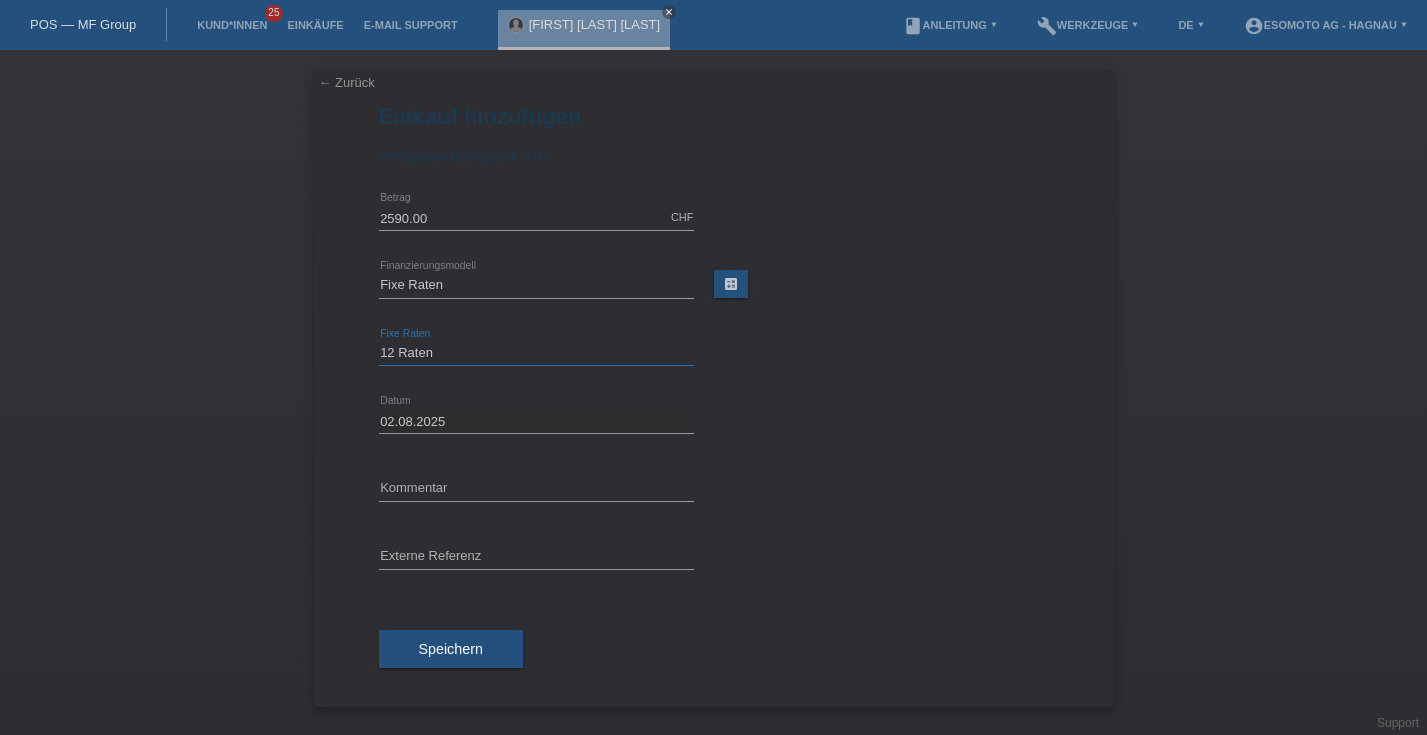 click on "Bitte auswählen
12 Raten
24 Raten
36 Raten
48 Raten" at bounding box center (536, 353) 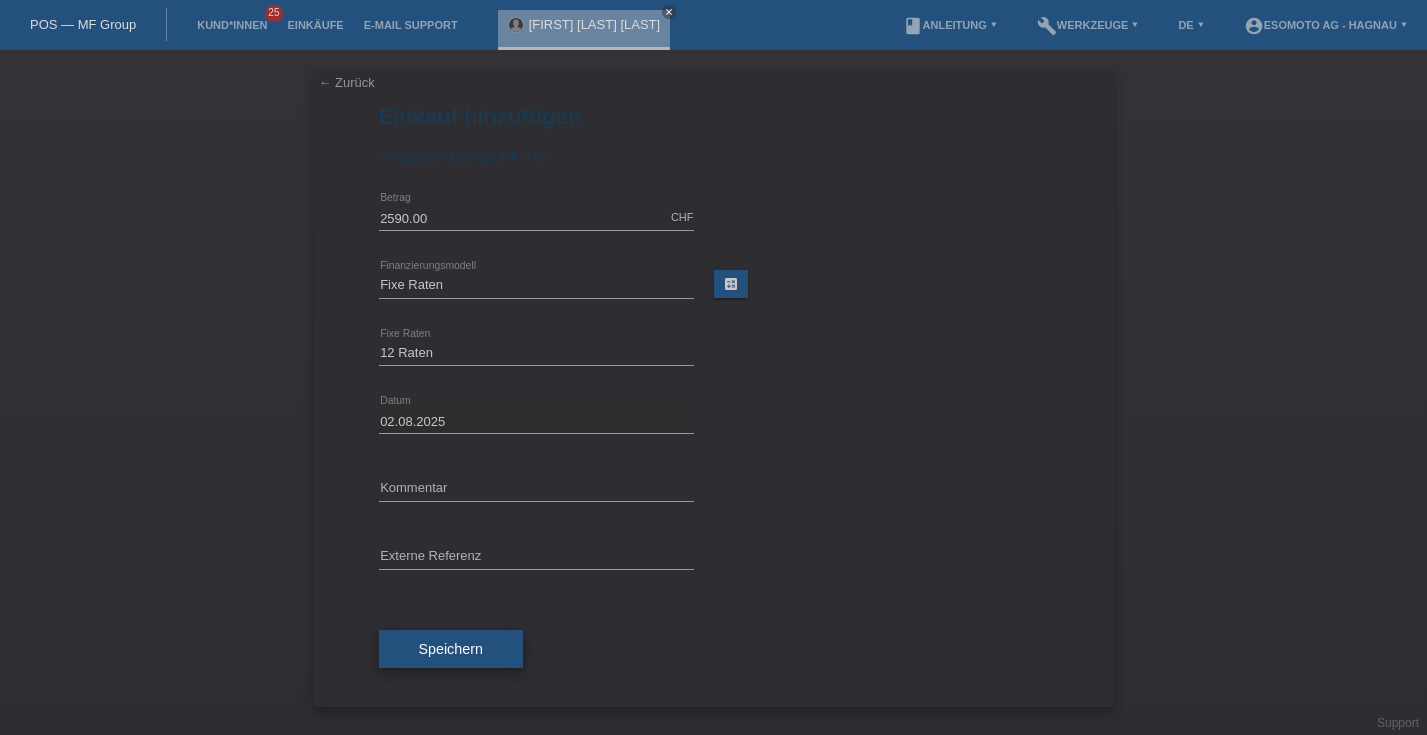 click on "Speichern" at bounding box center [451, 649] 